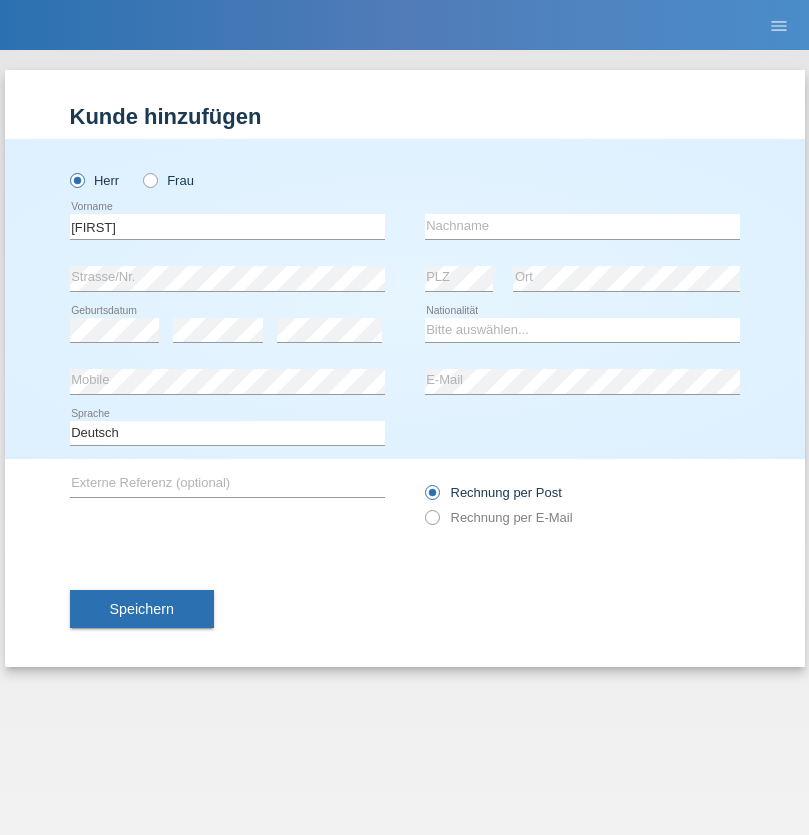 scroll, scrollTop: 0, scrollLeft: 0, axis: both 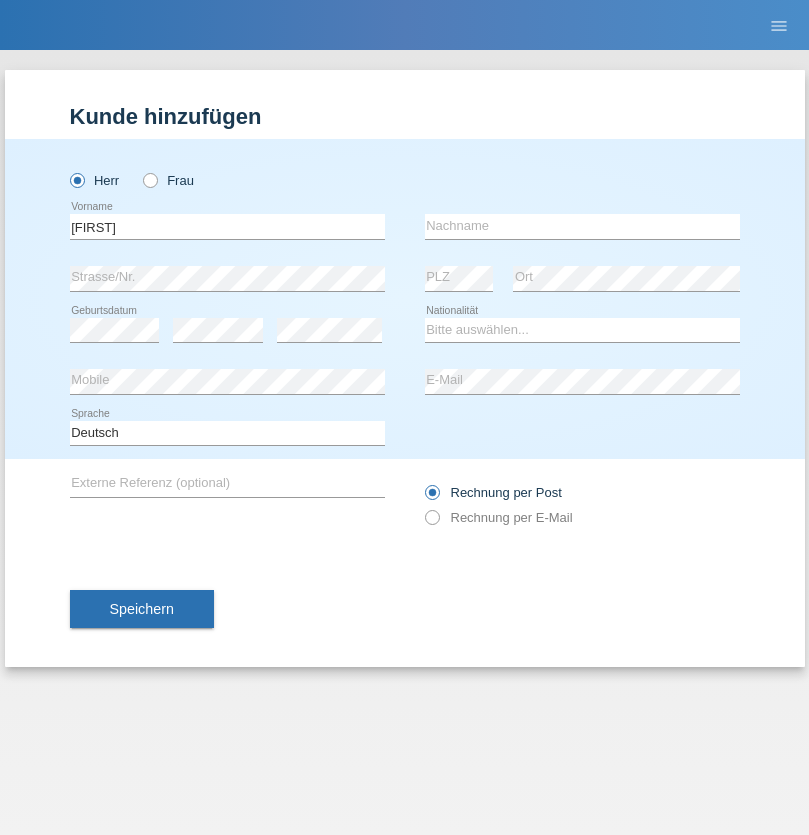 type on "[FIRST]" 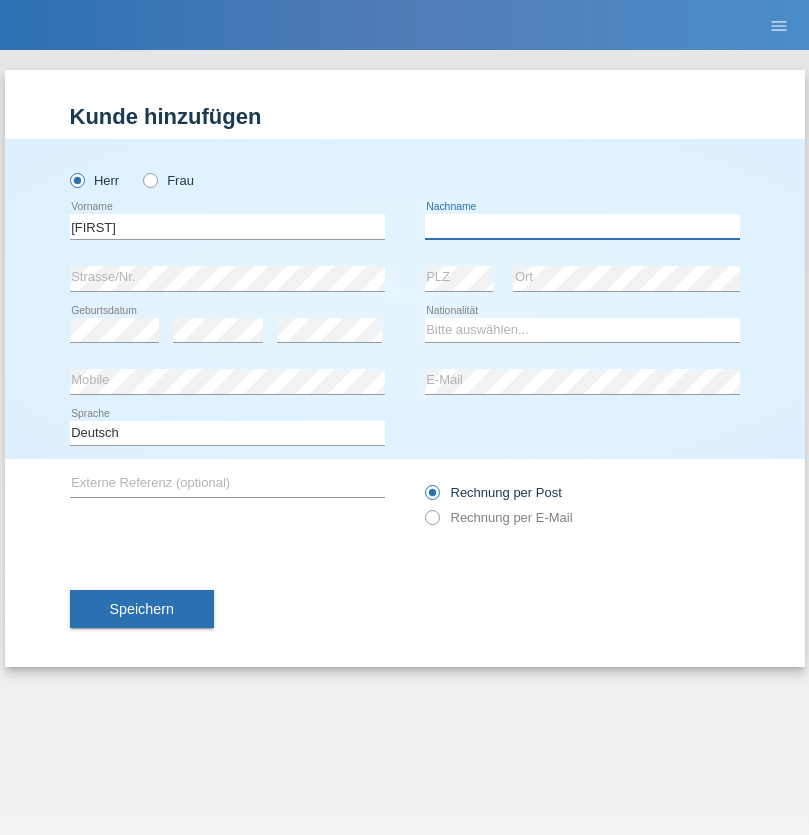 click at bounding box center (582, 226) 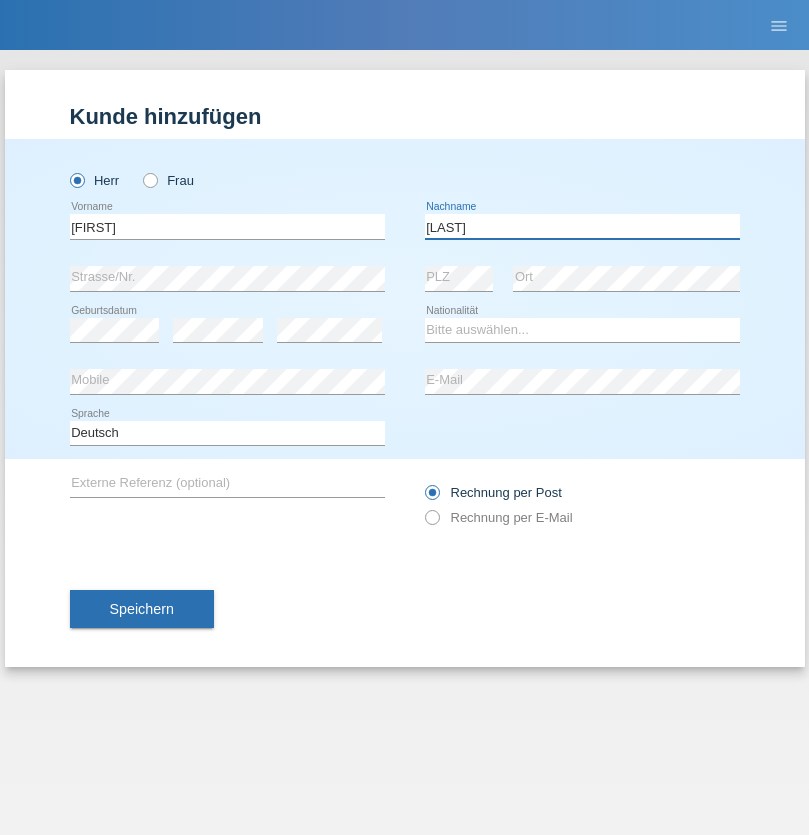 type on "[NAME]" 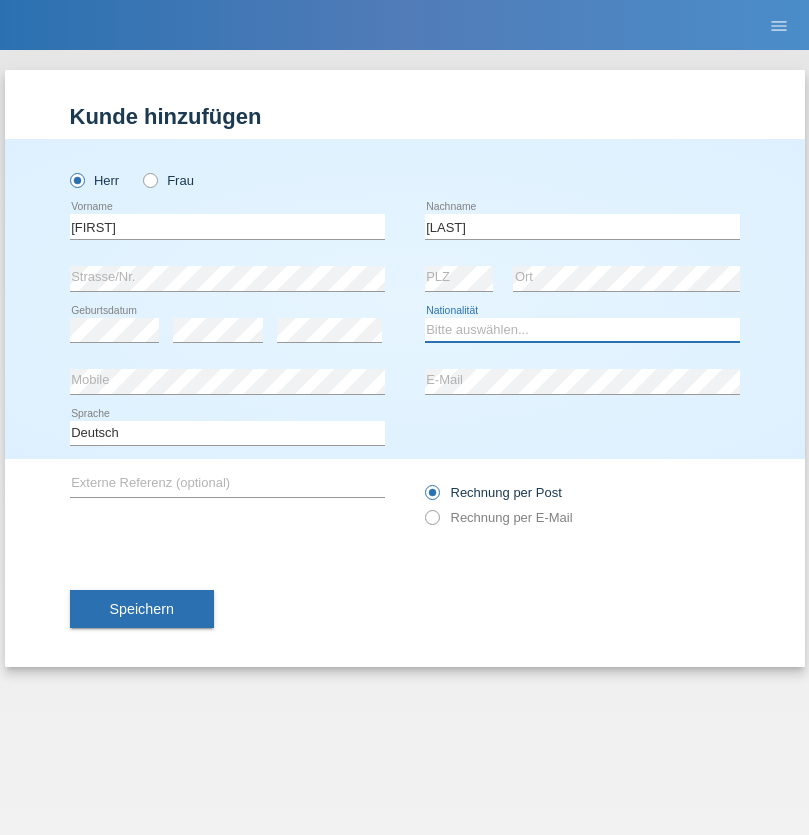 select on "DE" 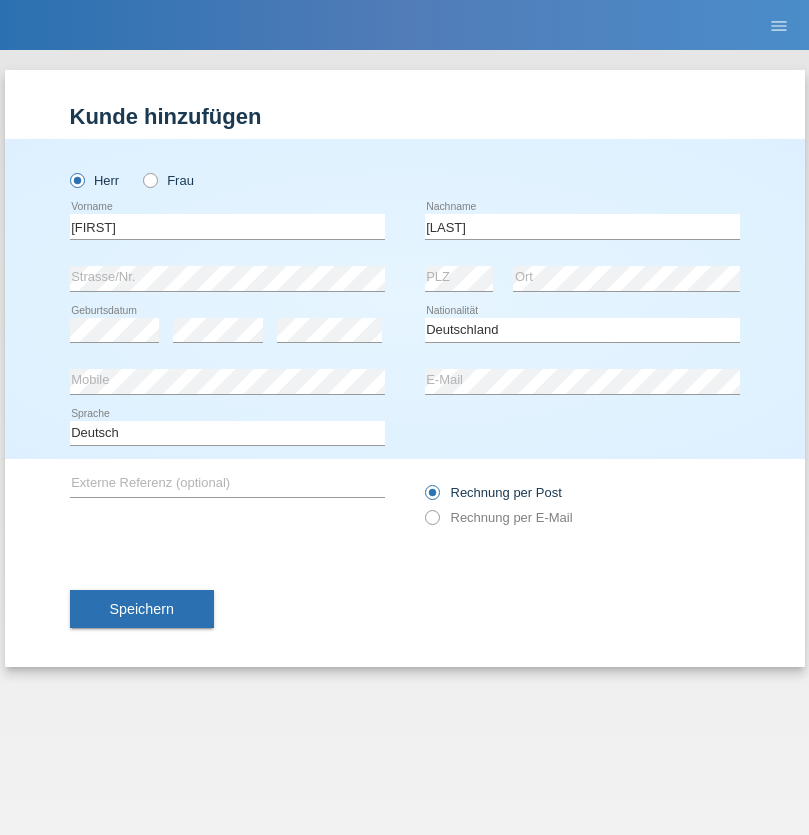 select on "C" 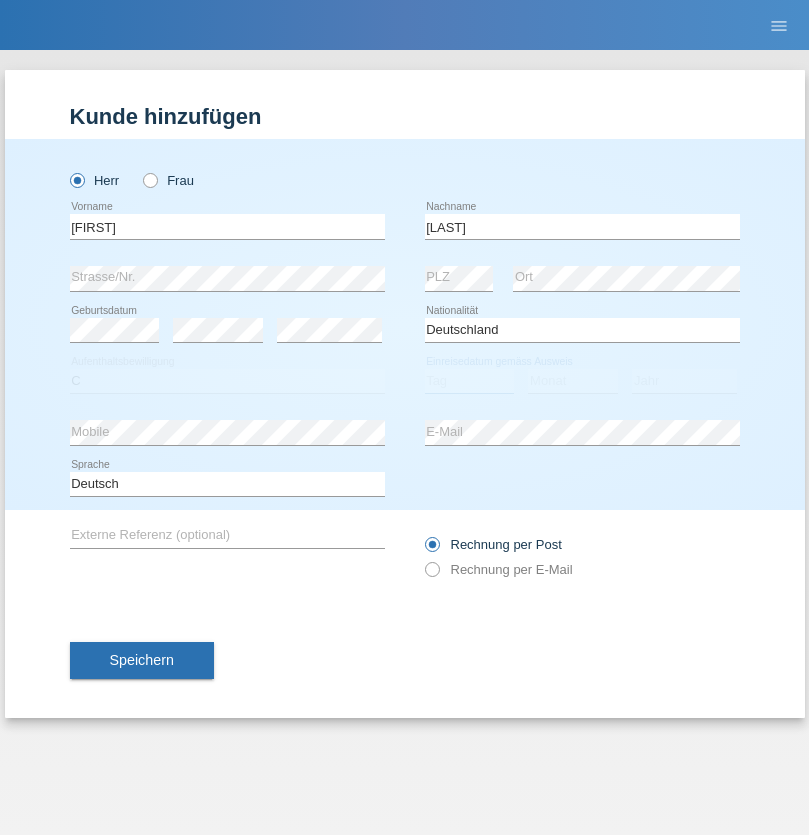 select on "29" 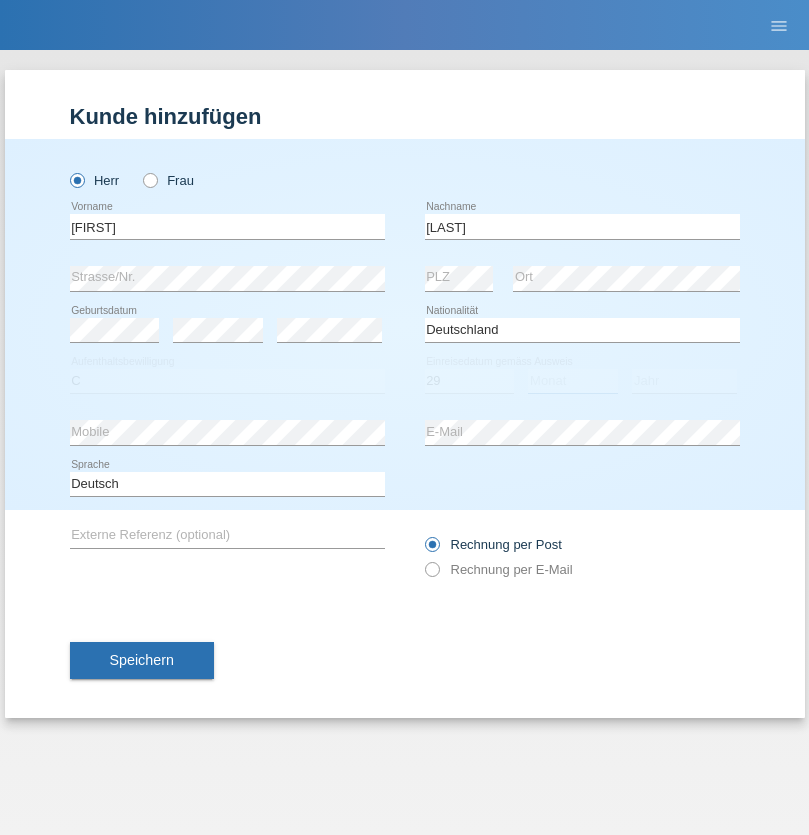 select on "04" 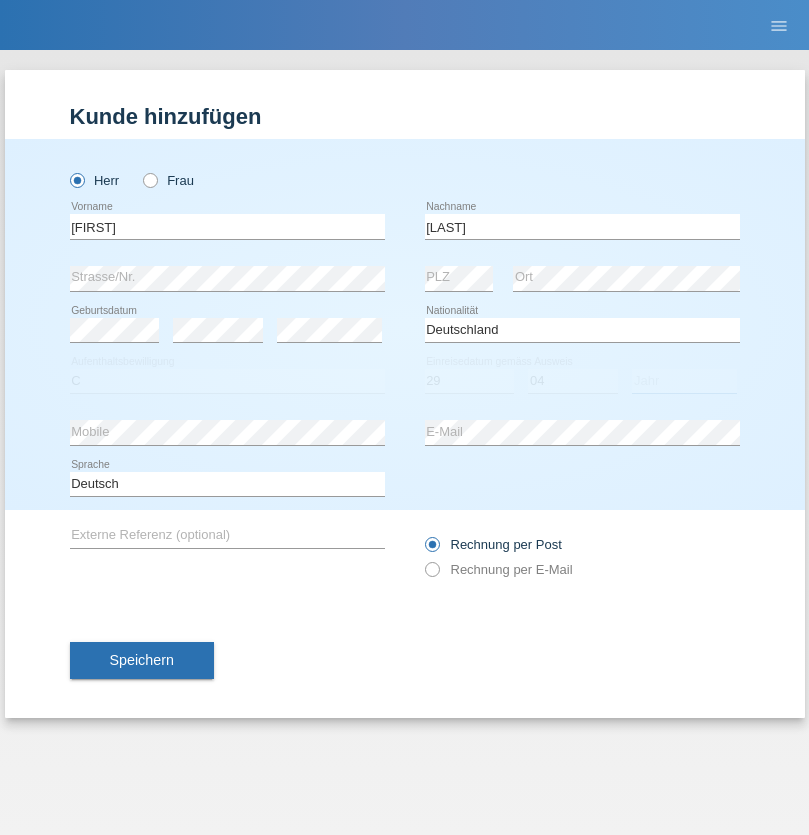 select on "1970" 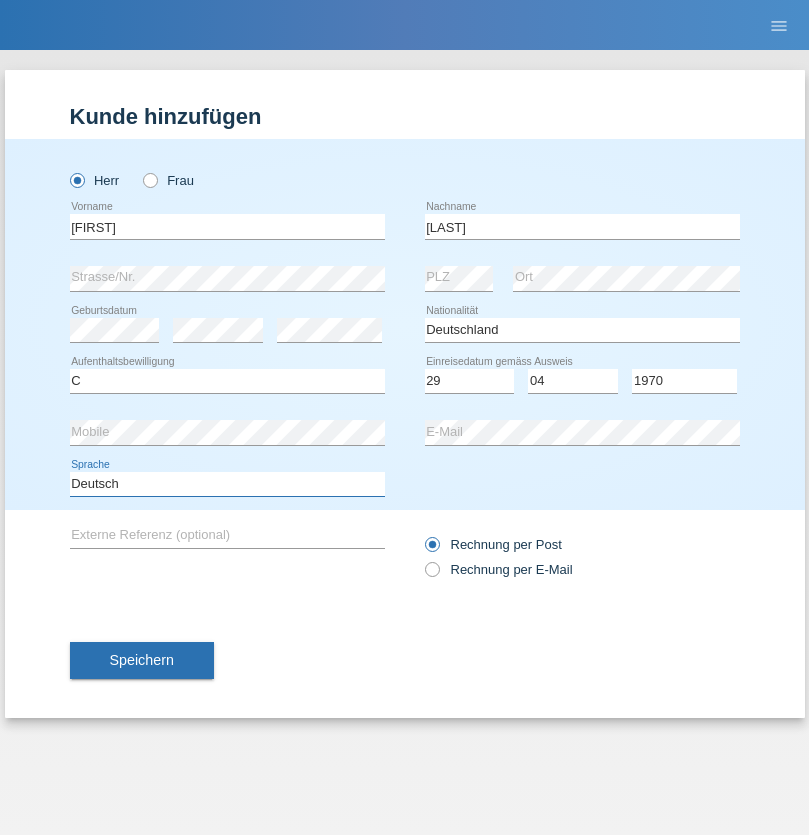 select on "en" 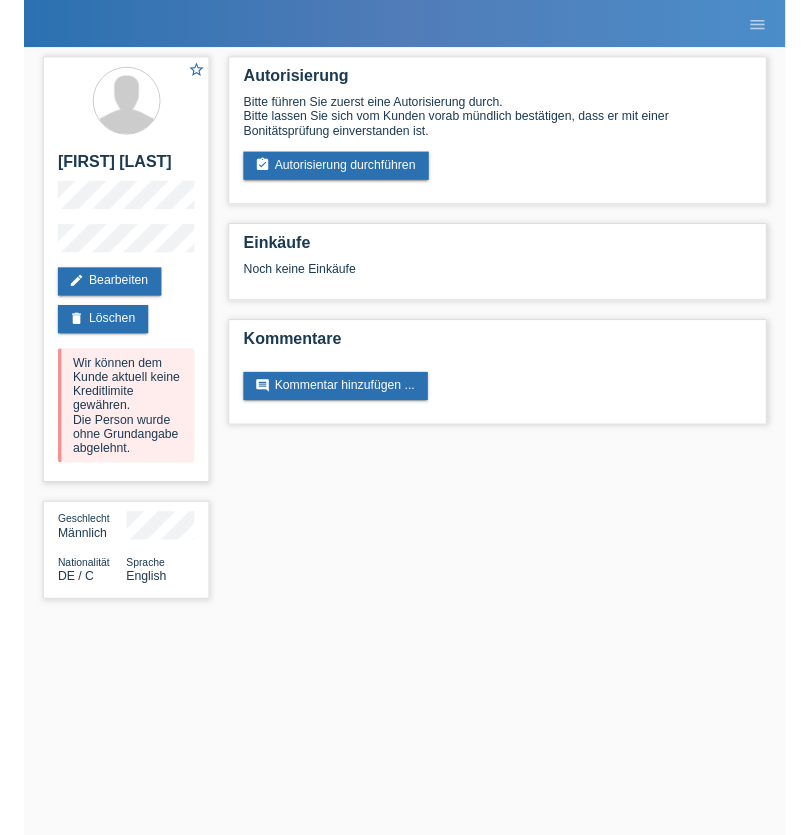 scroll, scrollTop: 0, scrollLeft: 0, axis: both 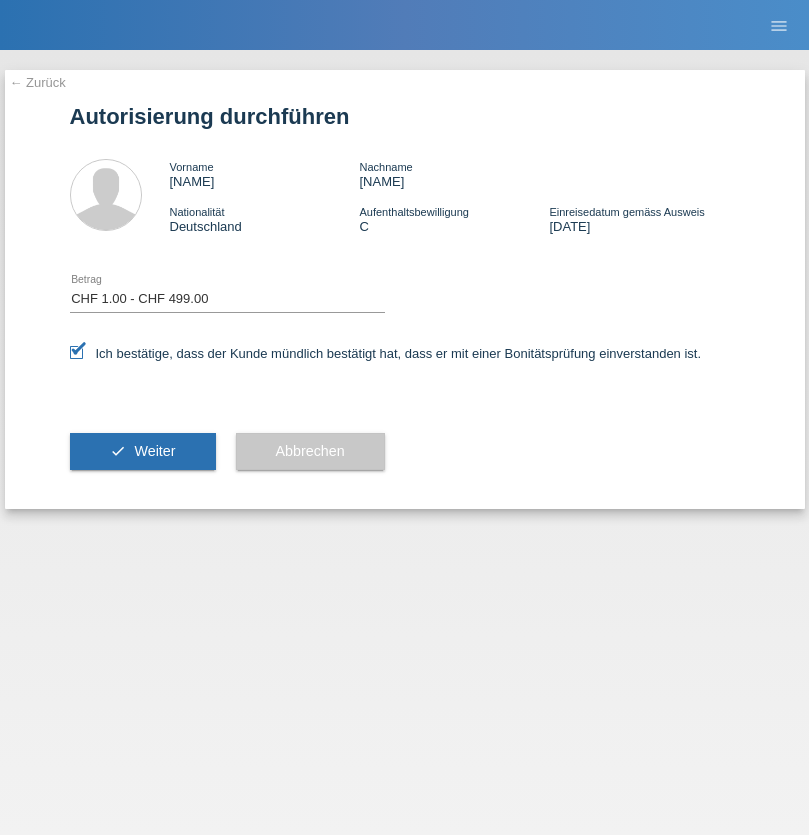 select on "1" 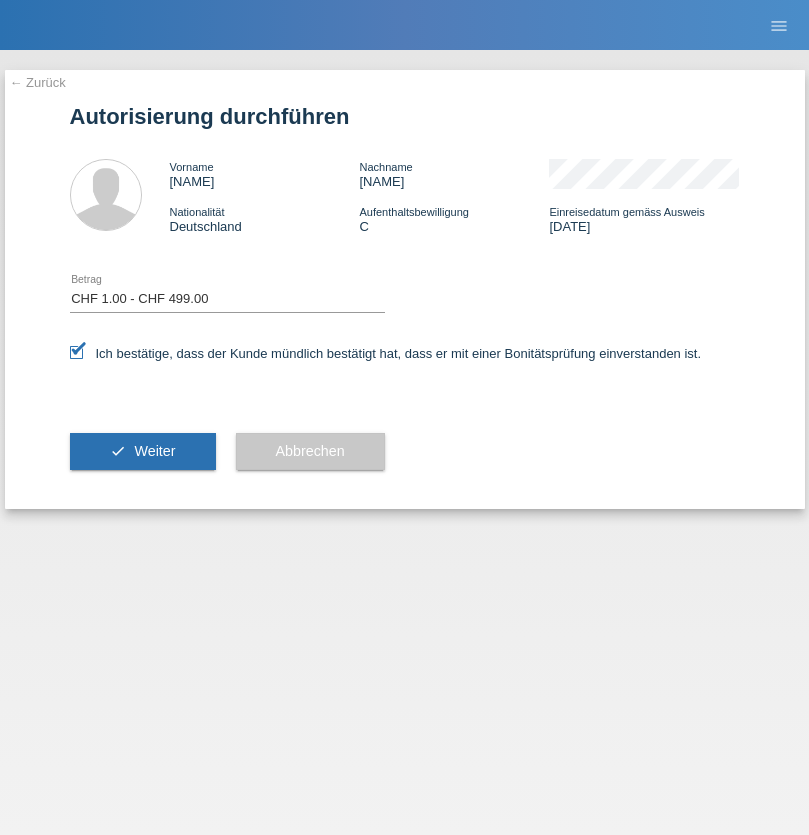 scroll, scrollTop: 0, scrollLeft: 0, axis: both 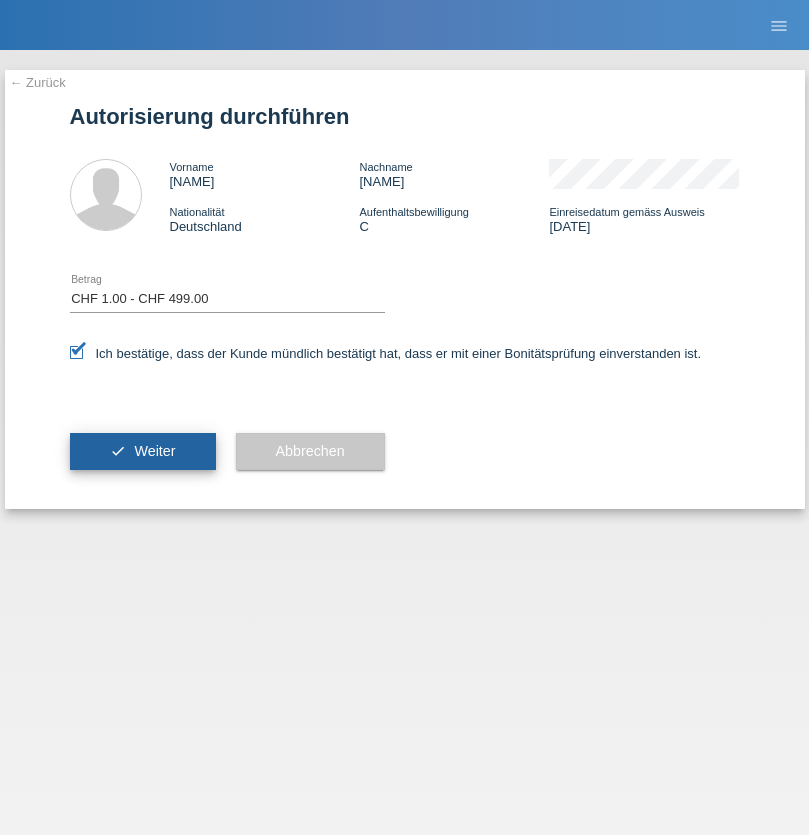click on "Weiter" at bounding box center [154, 451] 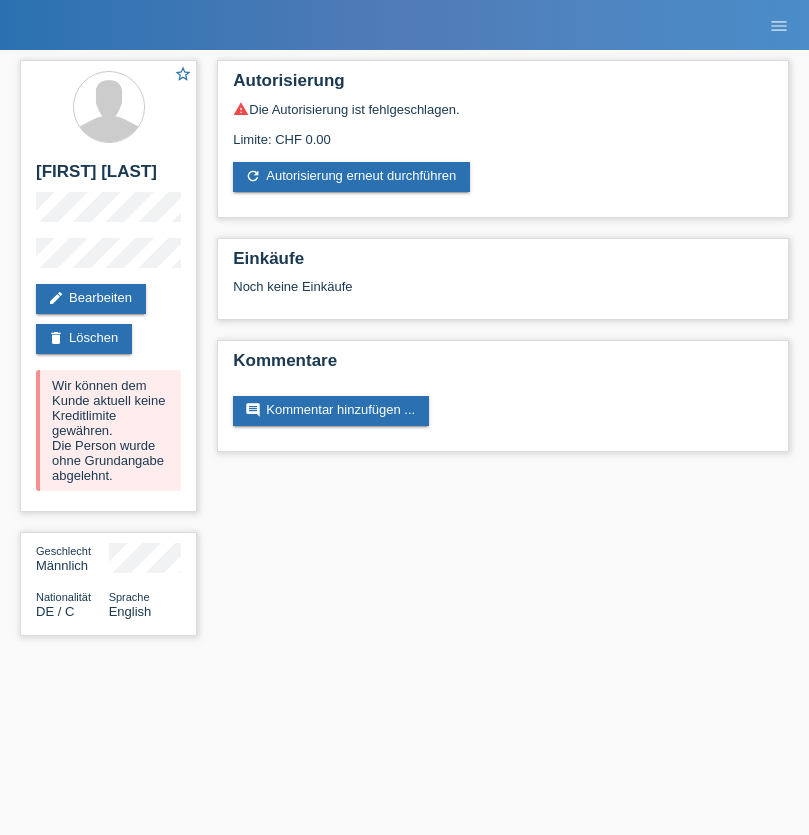 scroll, scrollTop: 0, scrollLeft: 0, axis: both 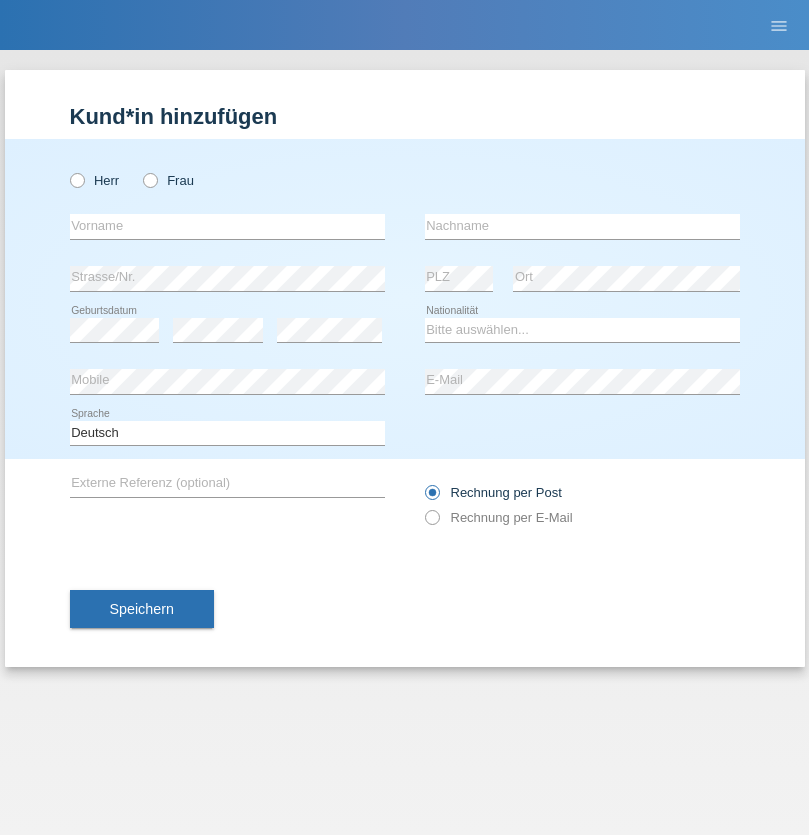 radio on "true" 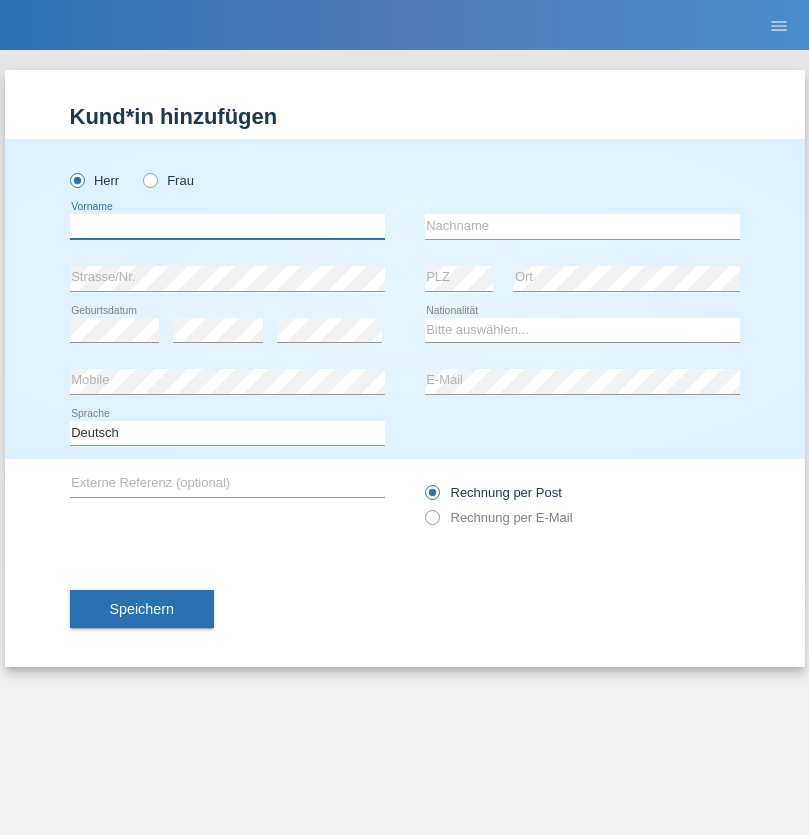 click at bounding box center [227, 226] 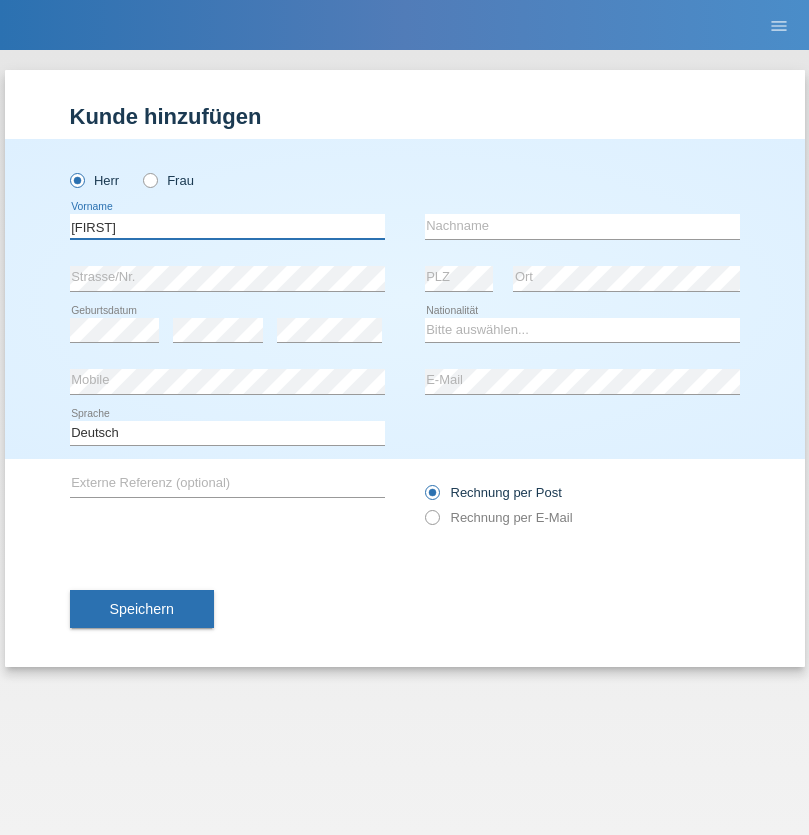 type on "Dominik" 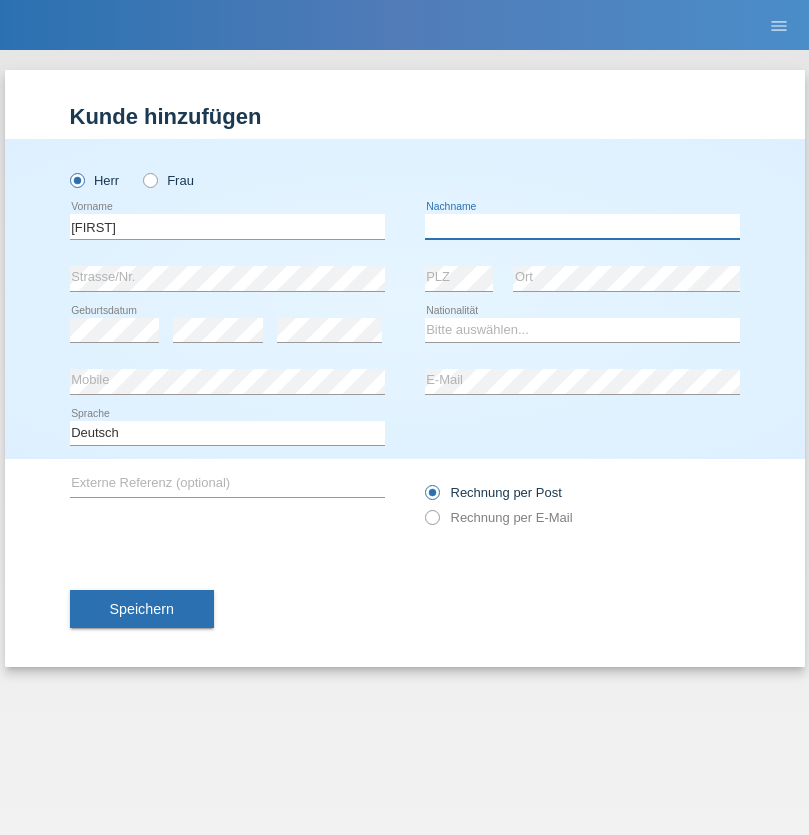 click at bounding box center [582, 226] 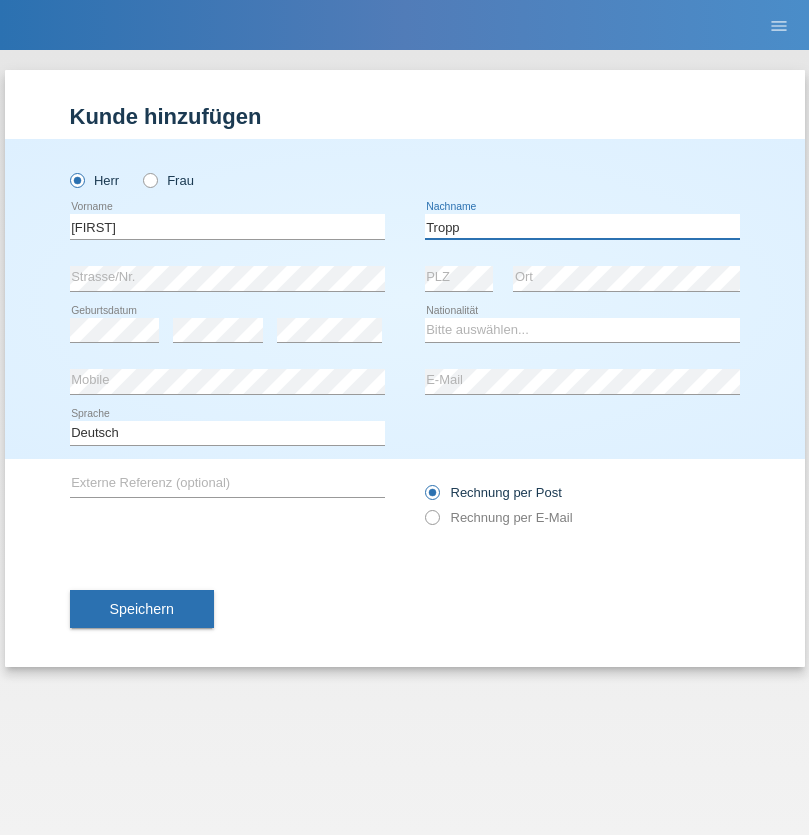 type on "Tropp" 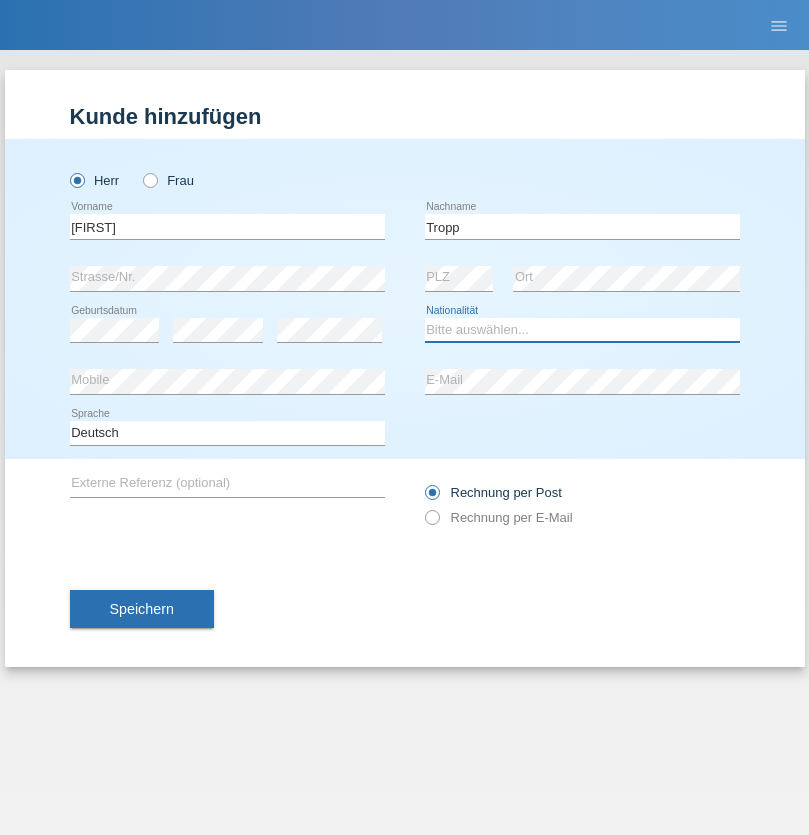select on "SK" 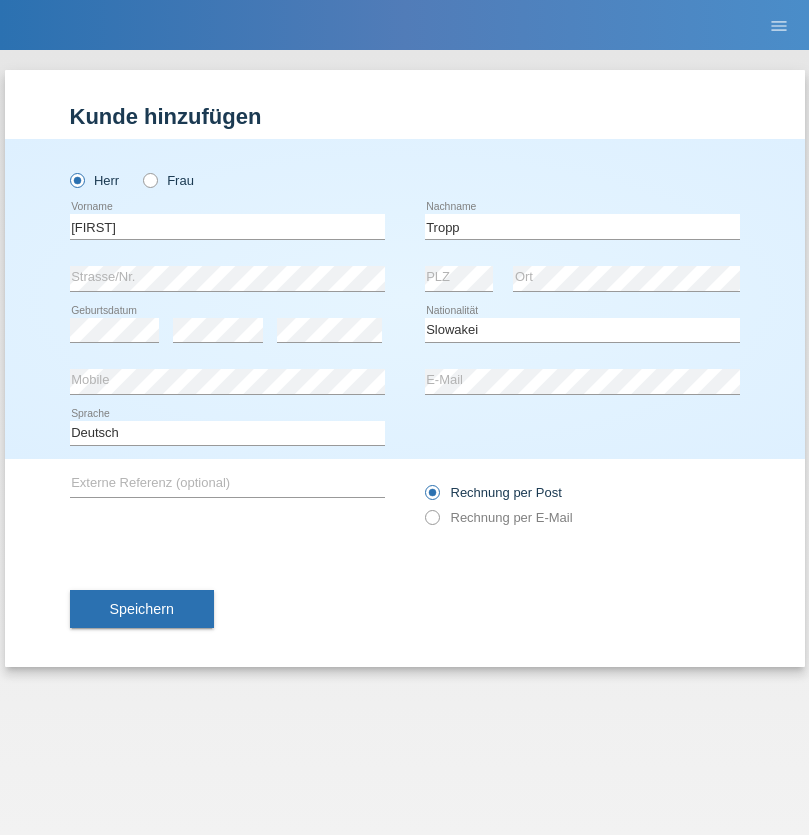 select on "C" 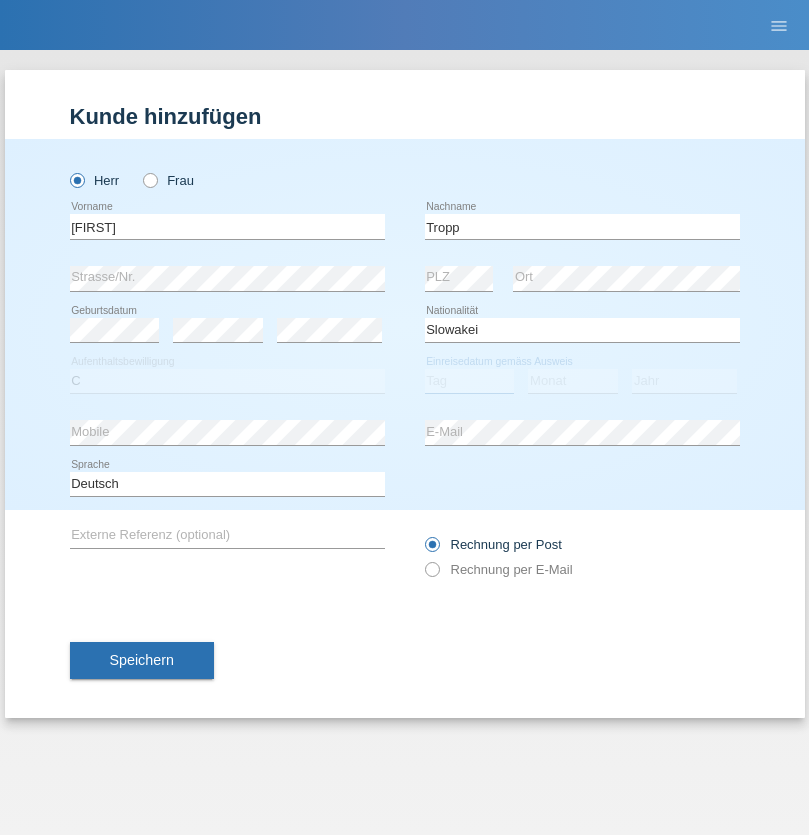 select on "06" 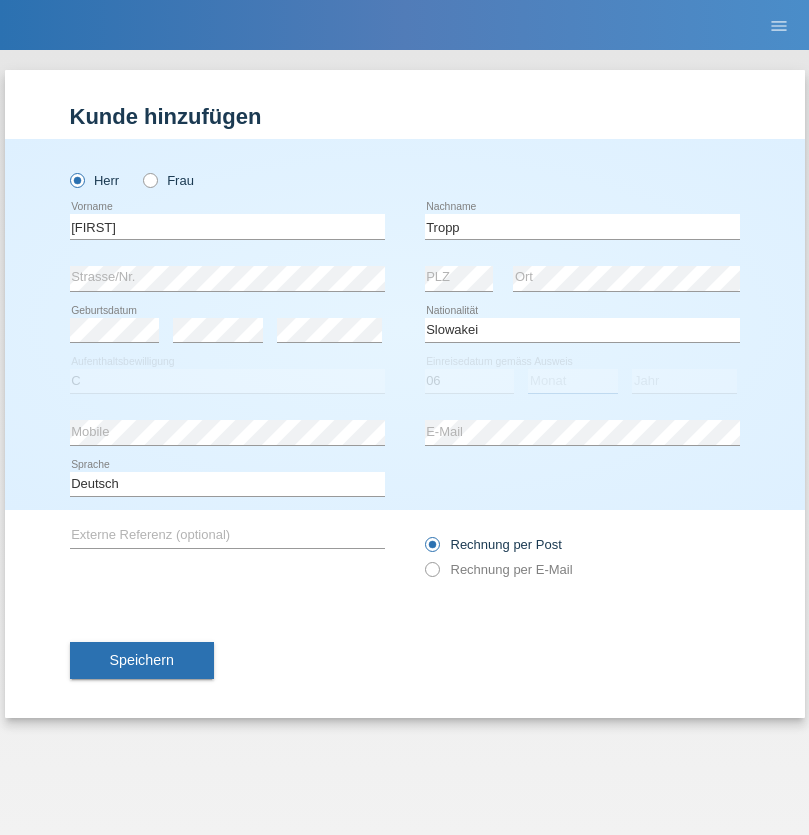 select on "08" 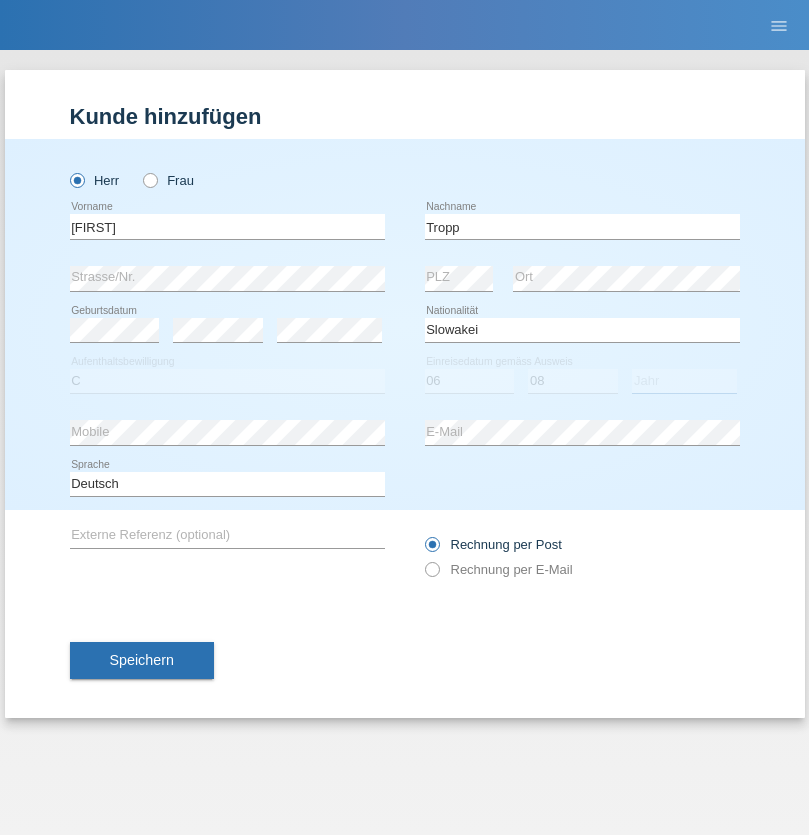 select on "2021" 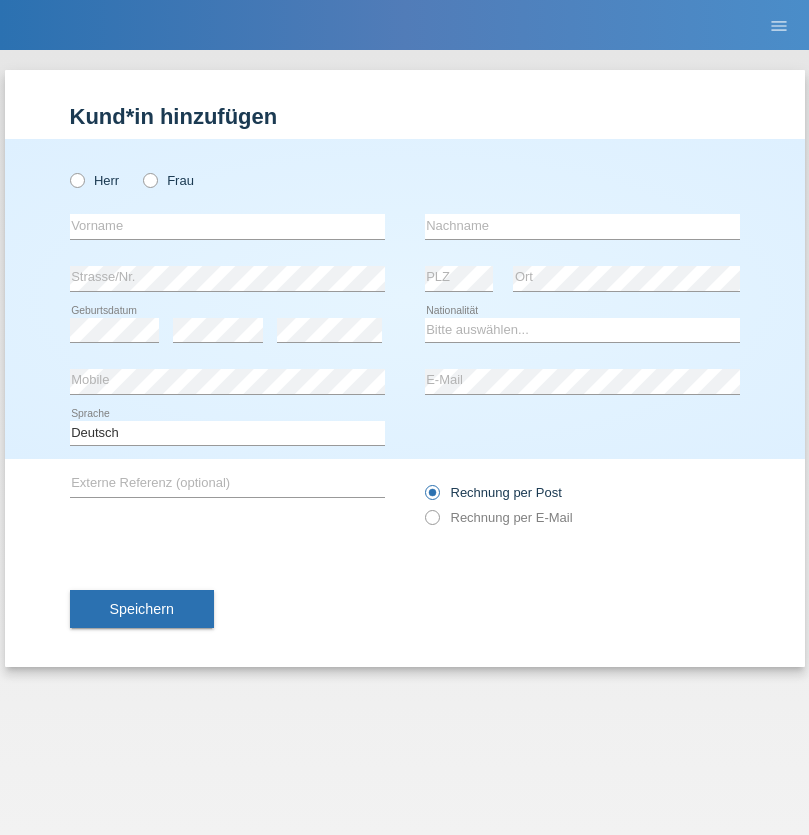 scroll, scrollTop: 0, scrollLeft: 0, axis: both 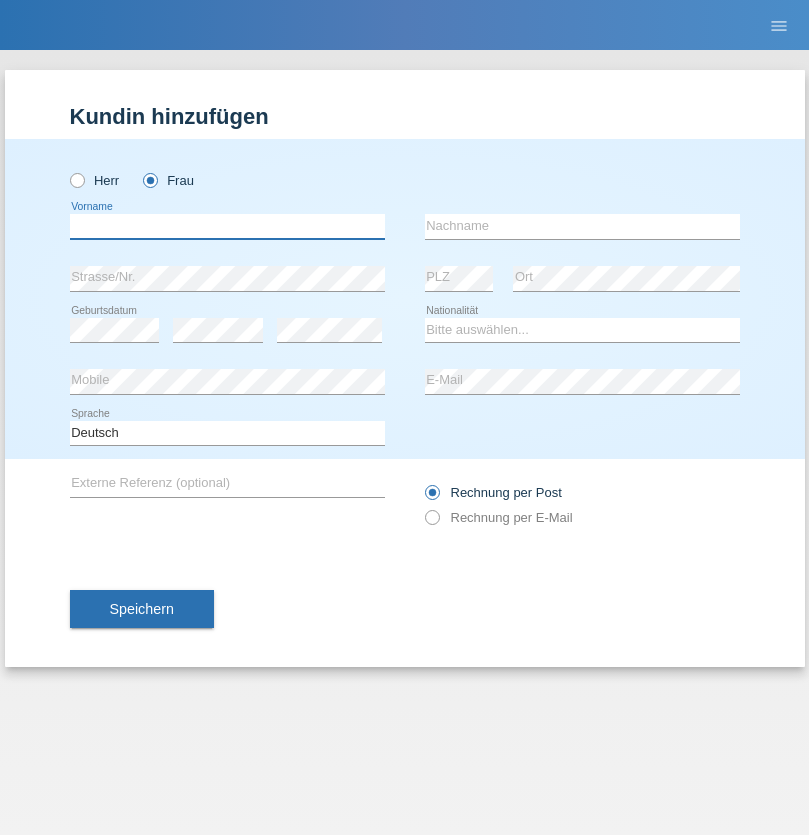 click at bounding box center (227, 226) 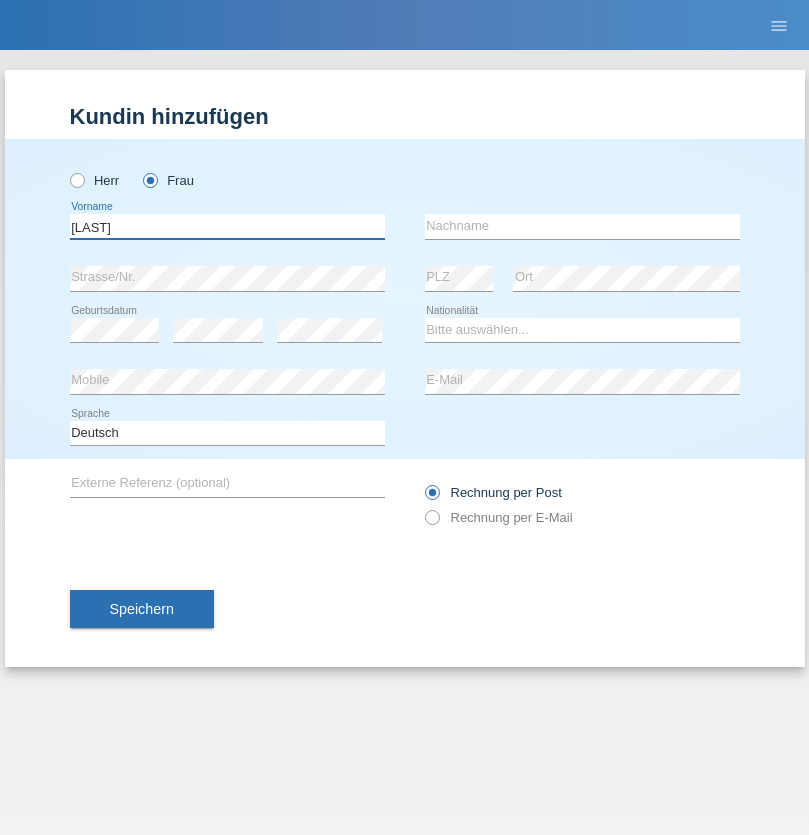 type on "Miliana" 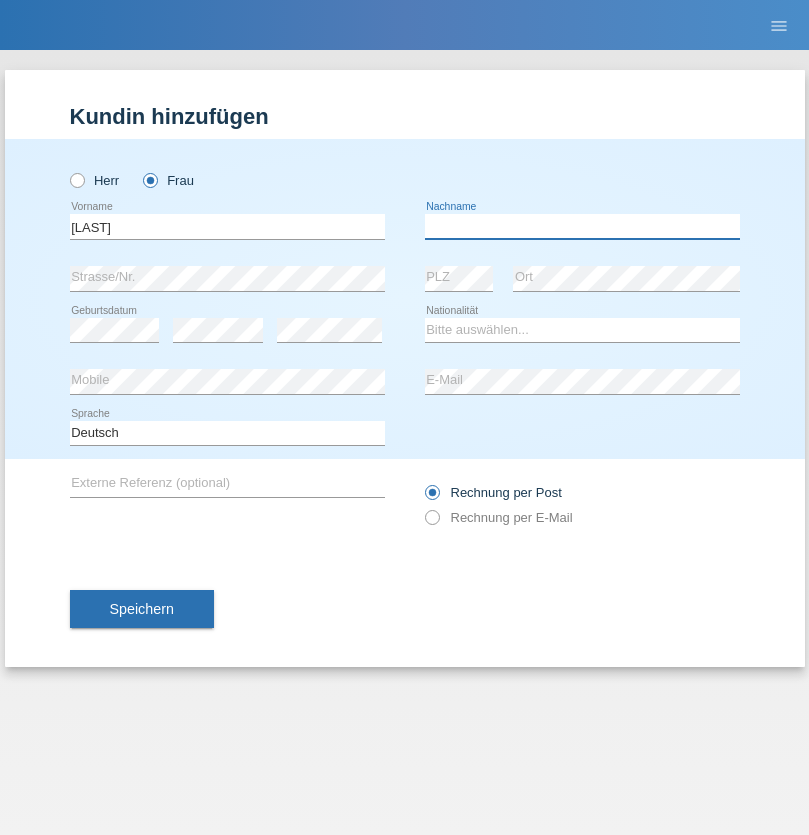 click at bounding box center [582, 226] 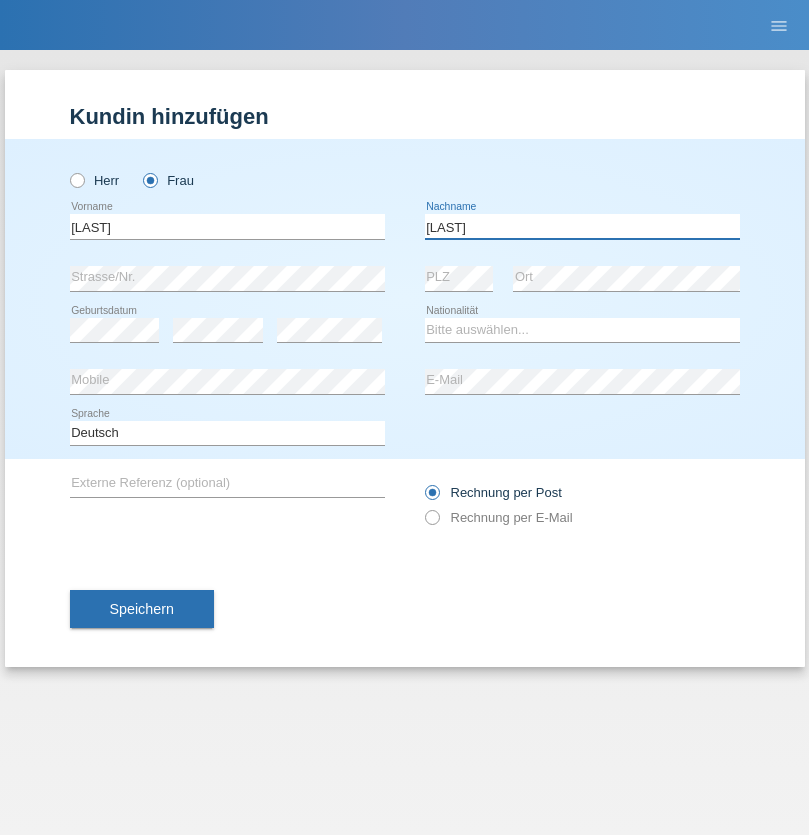 type on "Radanivic" 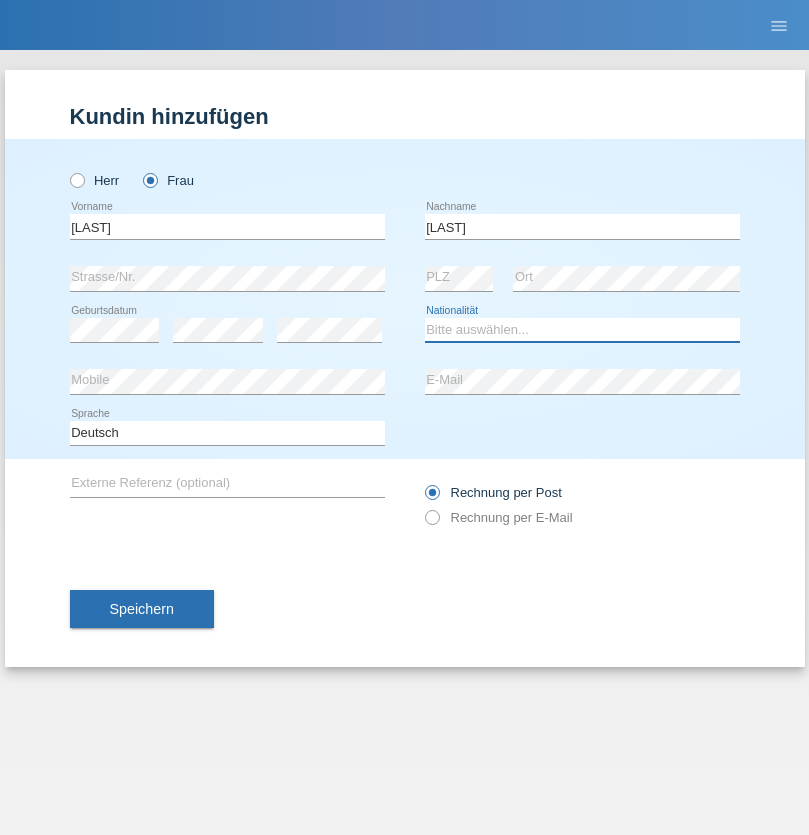 select on "ES" 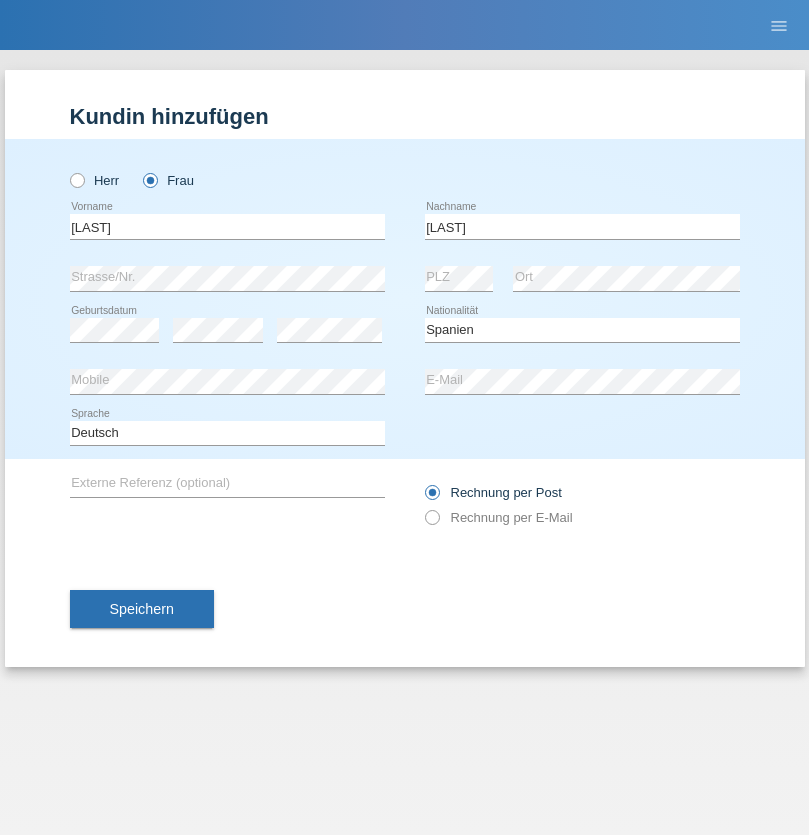 select on "C" 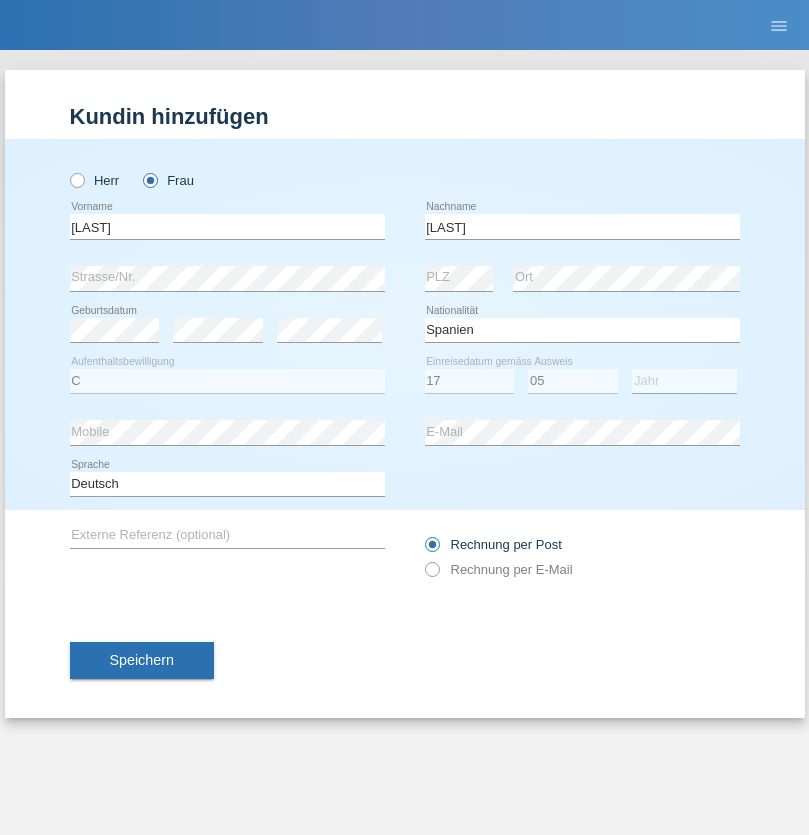 select on "1990" 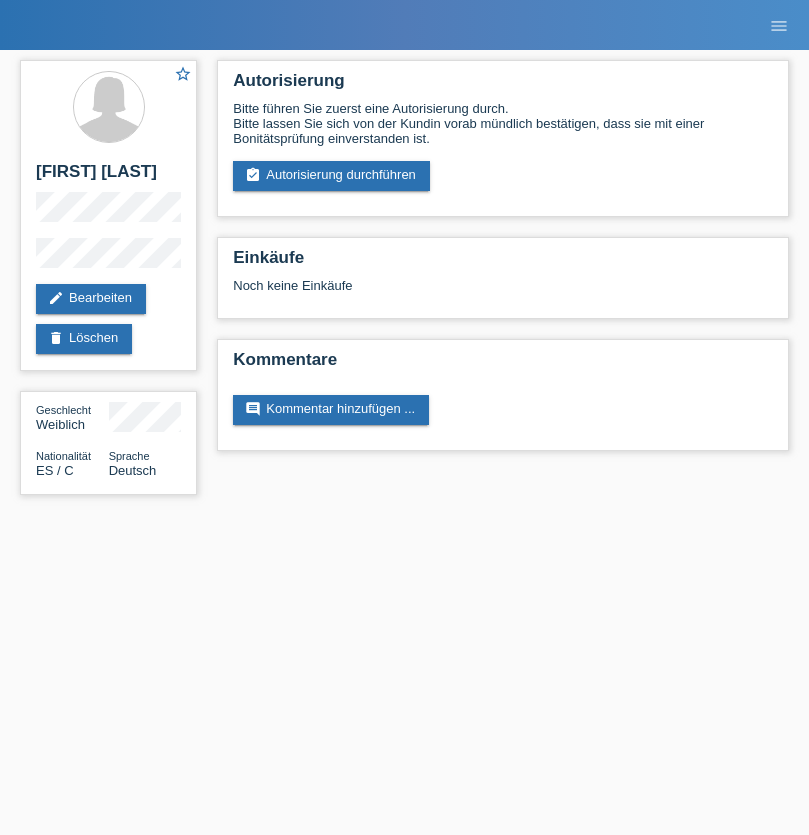 scroll, scrollTop: 0, scrollLeft: 0, axis: both 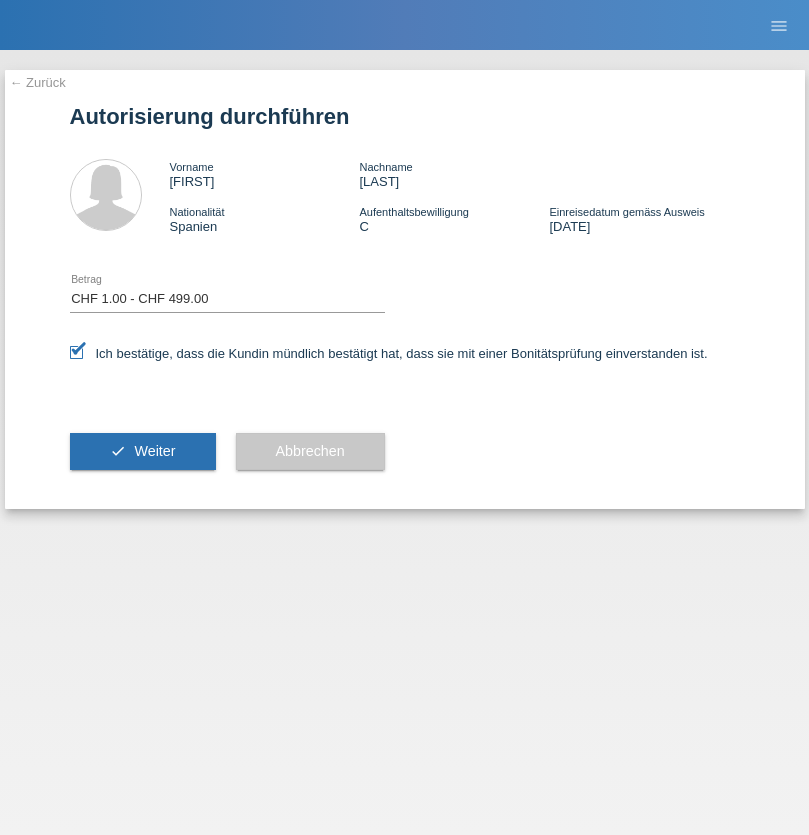 select on "1" 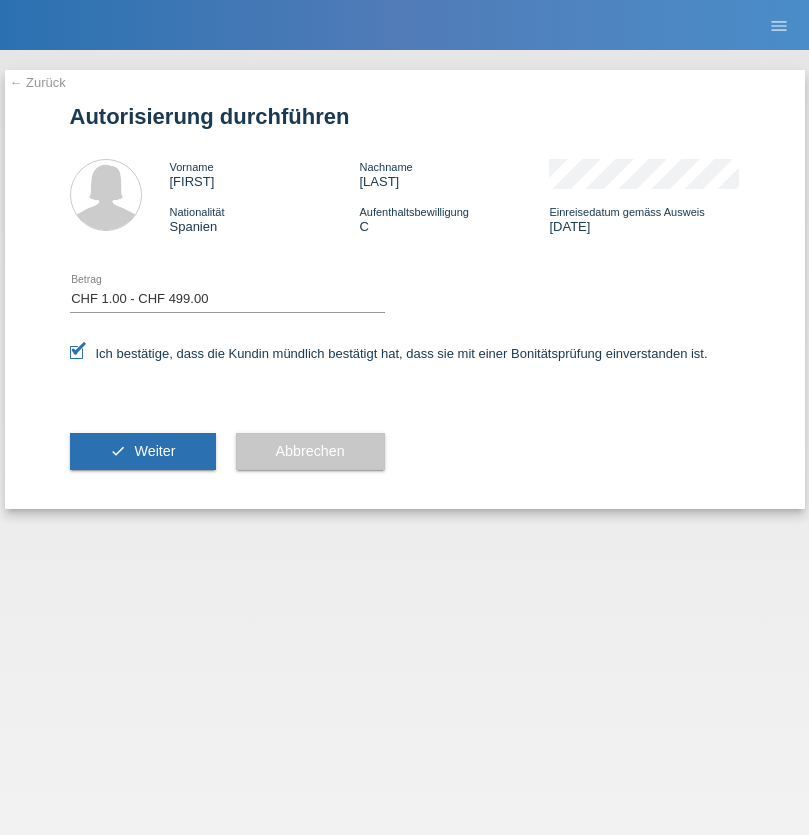 scroll, scrollTop: 0, scrollLeft: 0, axis: both 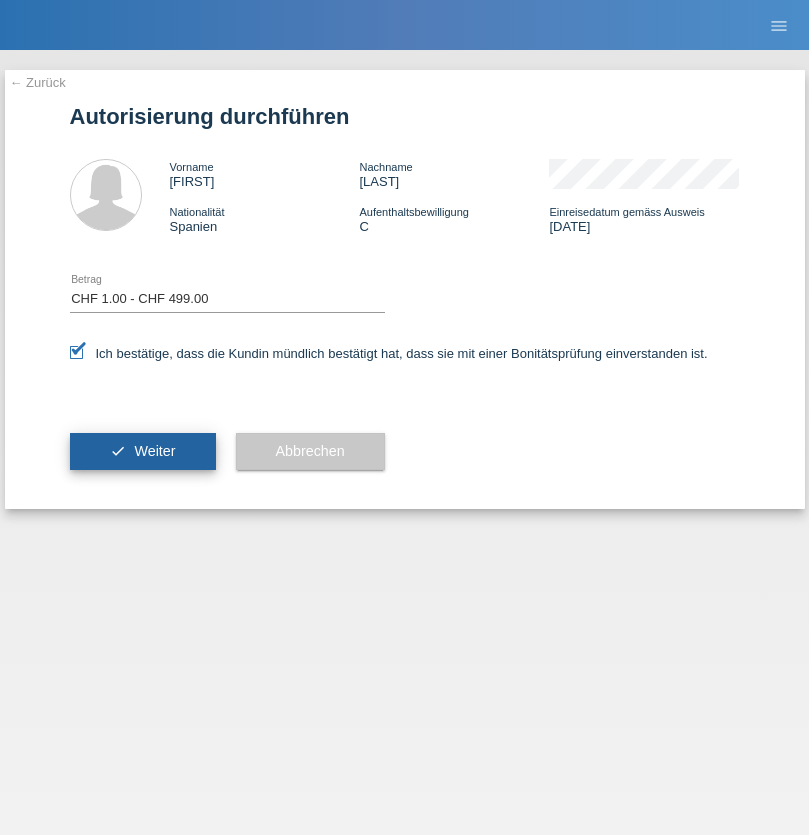 click on "Weiter" at bounding box center [154, 451] 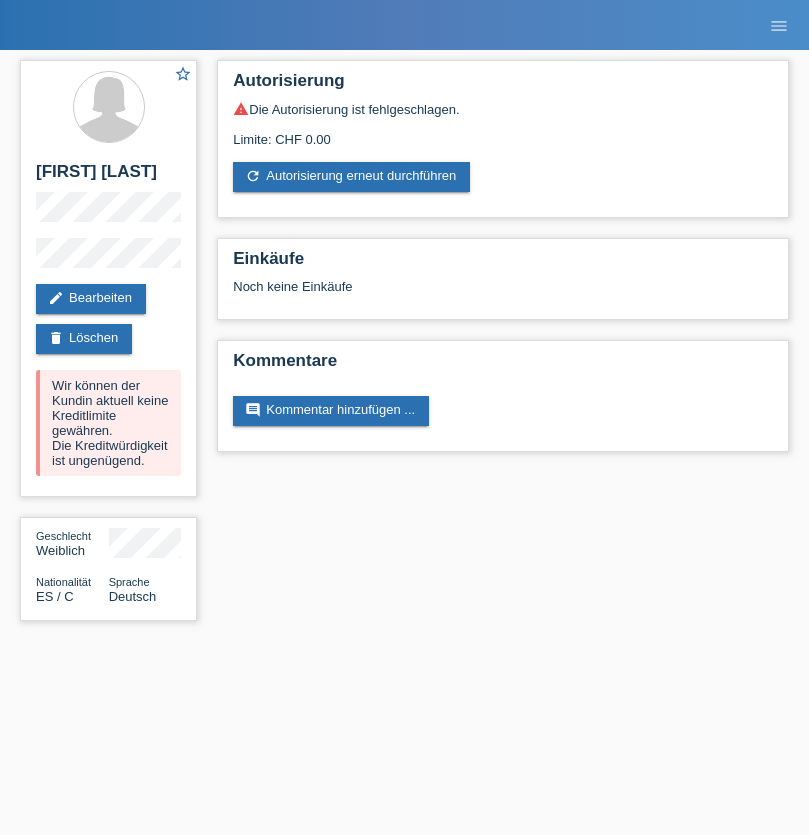 scroll, scrollTop: 0, scrollLeft: 0, axis: both 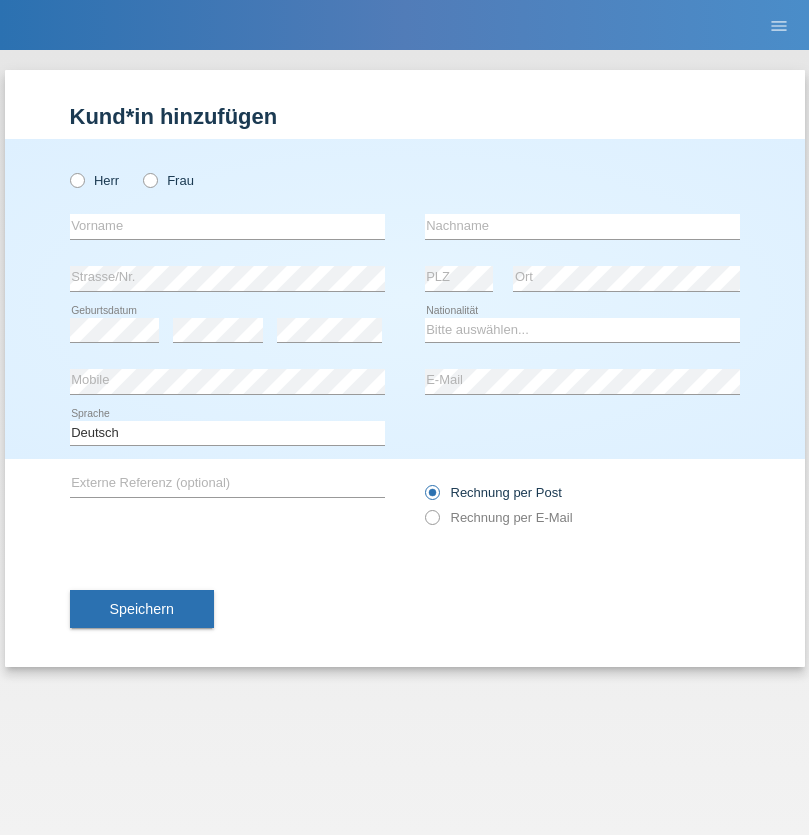 radio on "true" 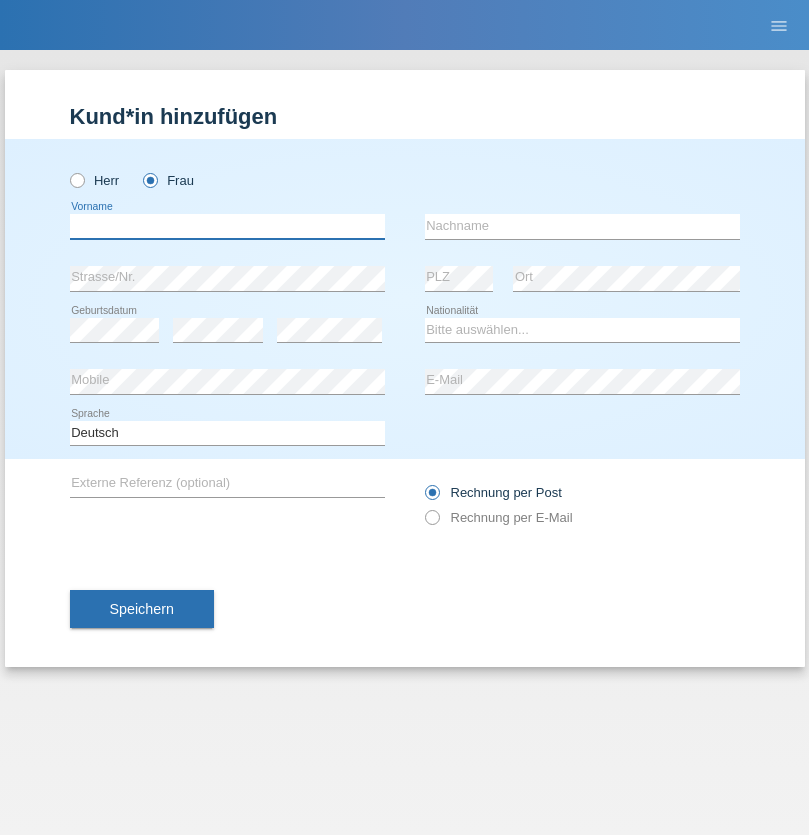 click at bounding box center (227, 226) 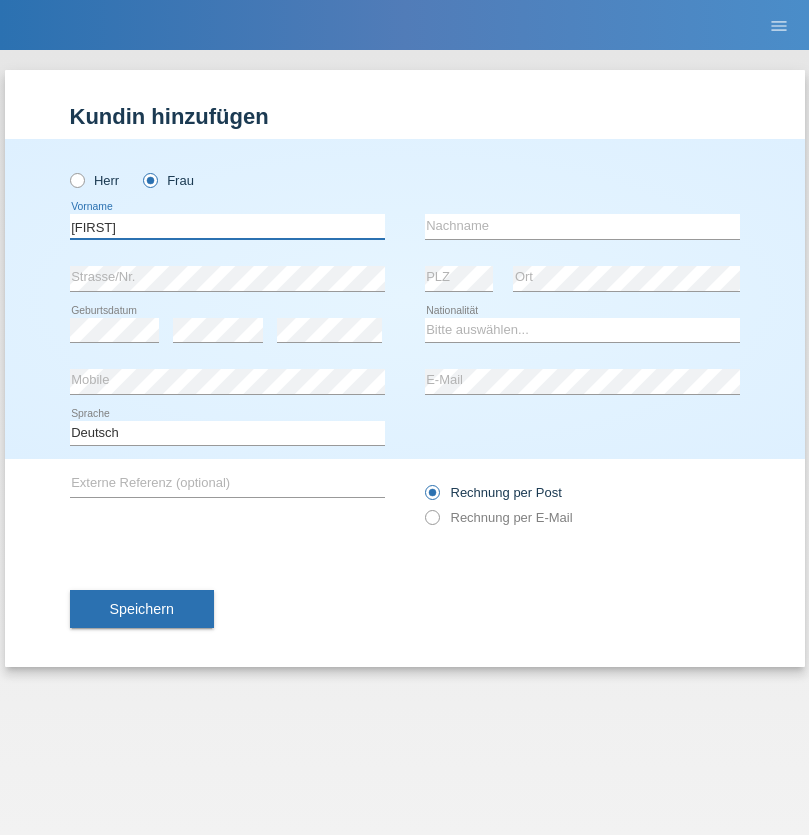 type on "[FIRST]" 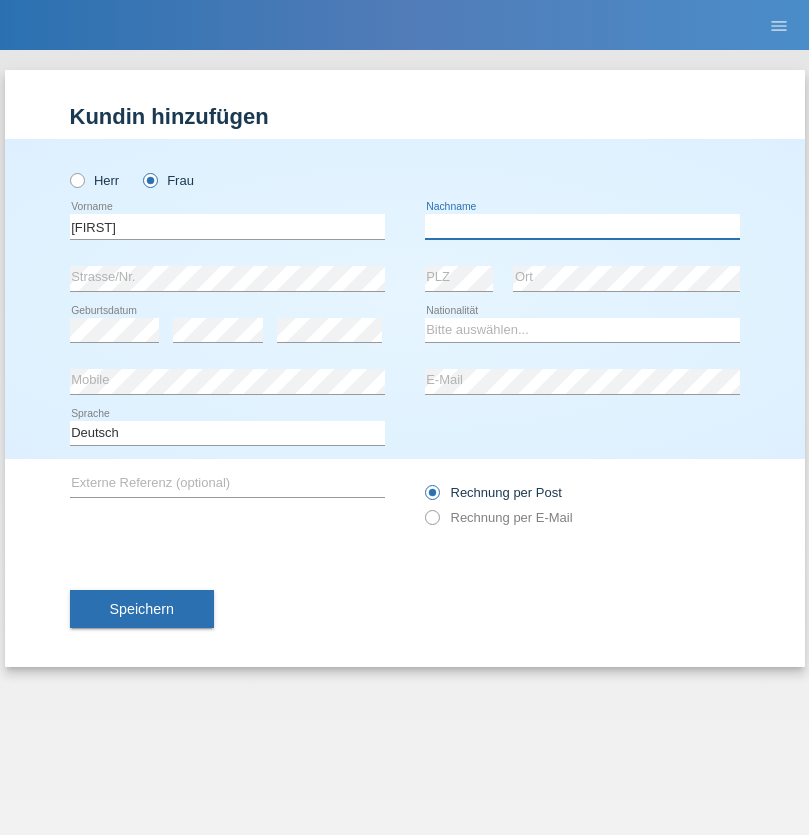 click at bounding box center [582, 226] 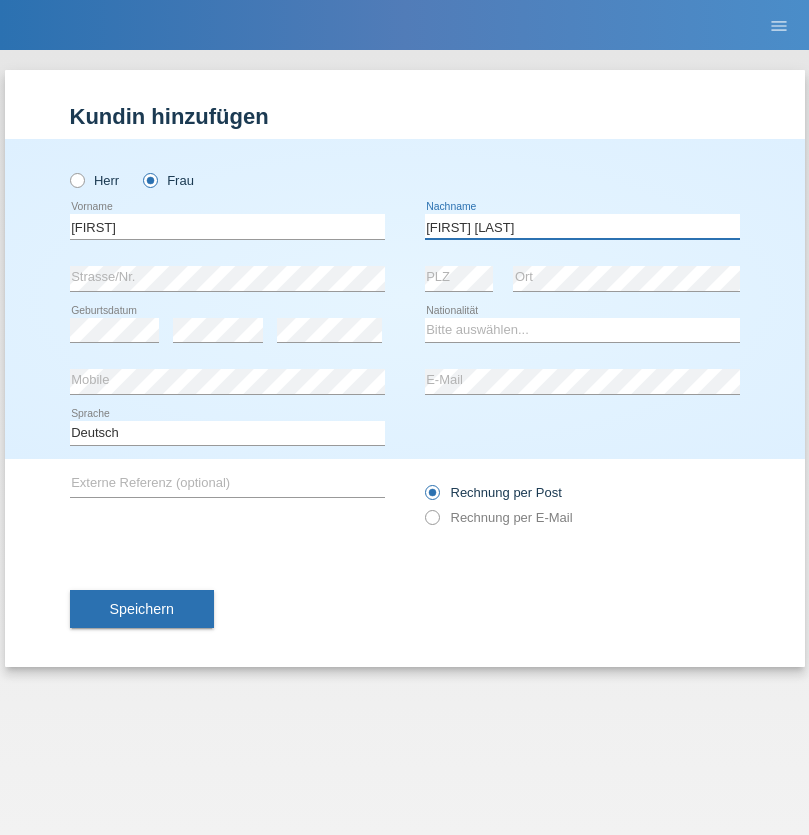 type on "[LAST]" 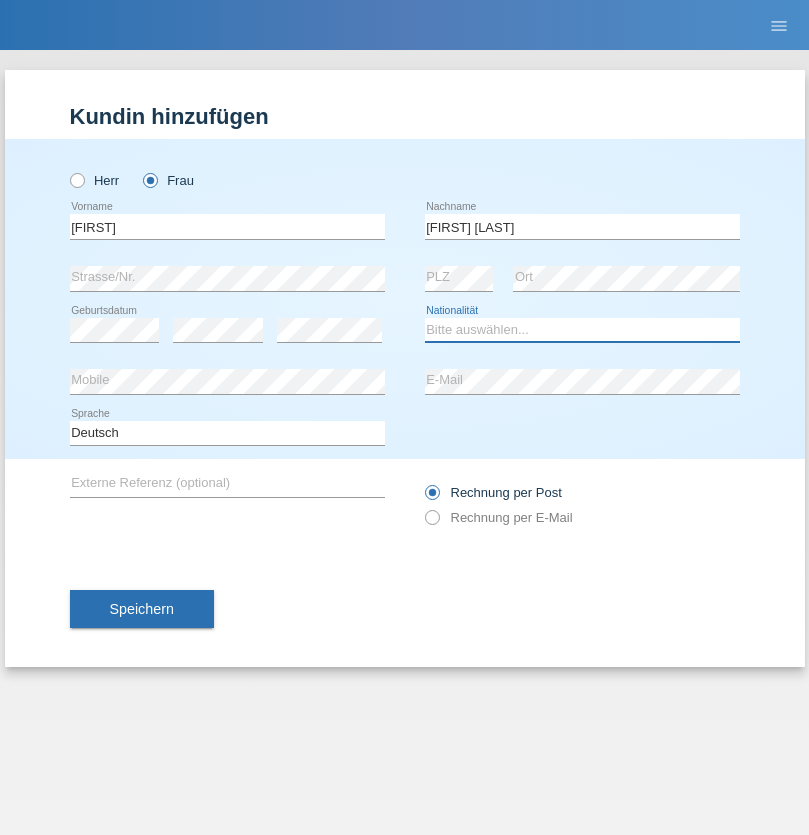 select on "BR" 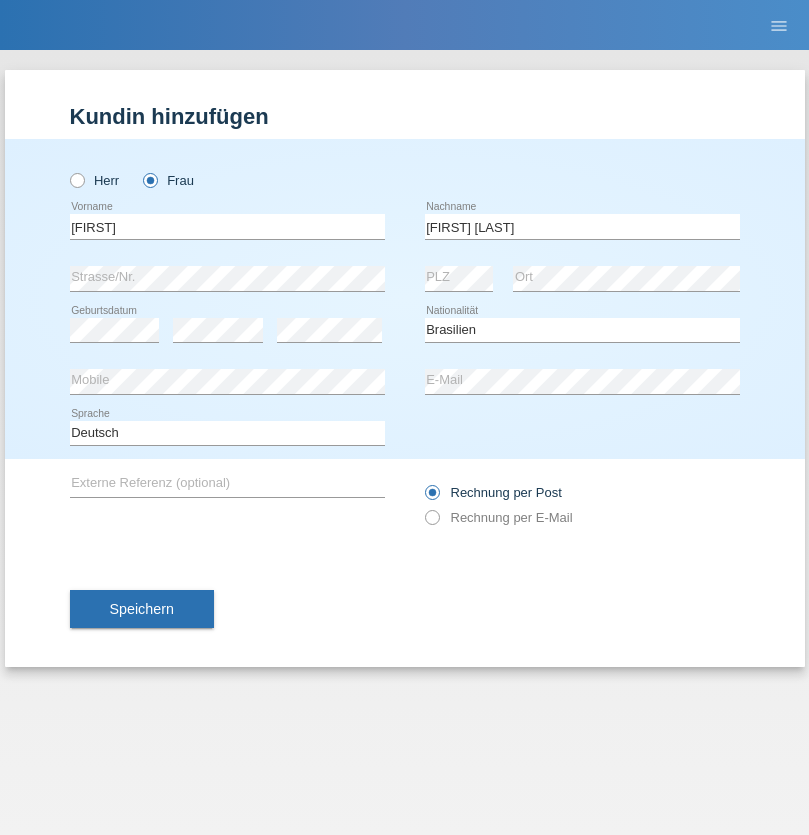 select on "C" 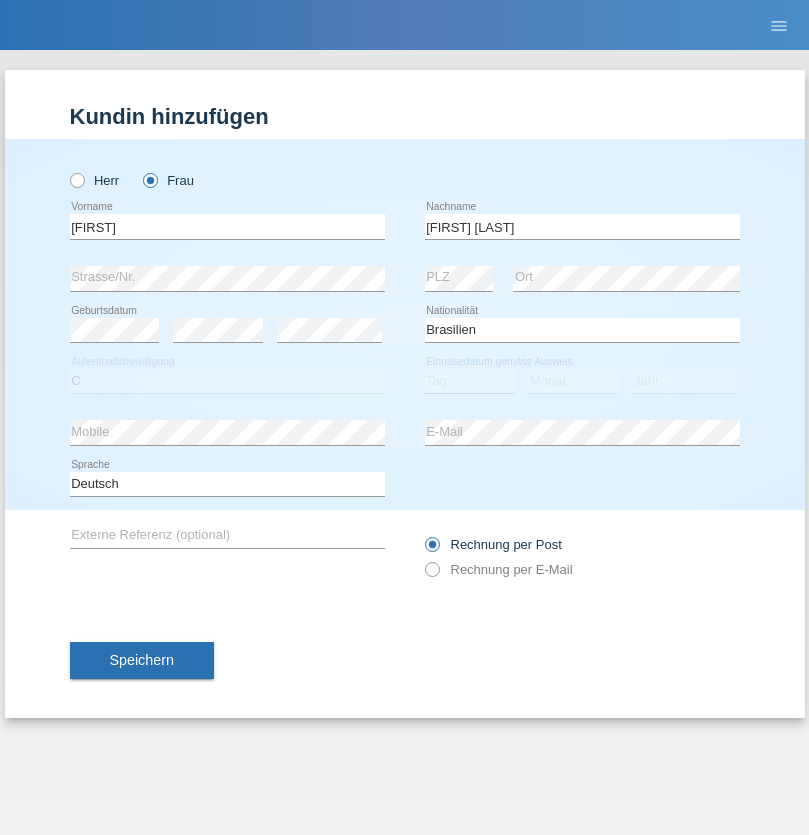 select on "15" 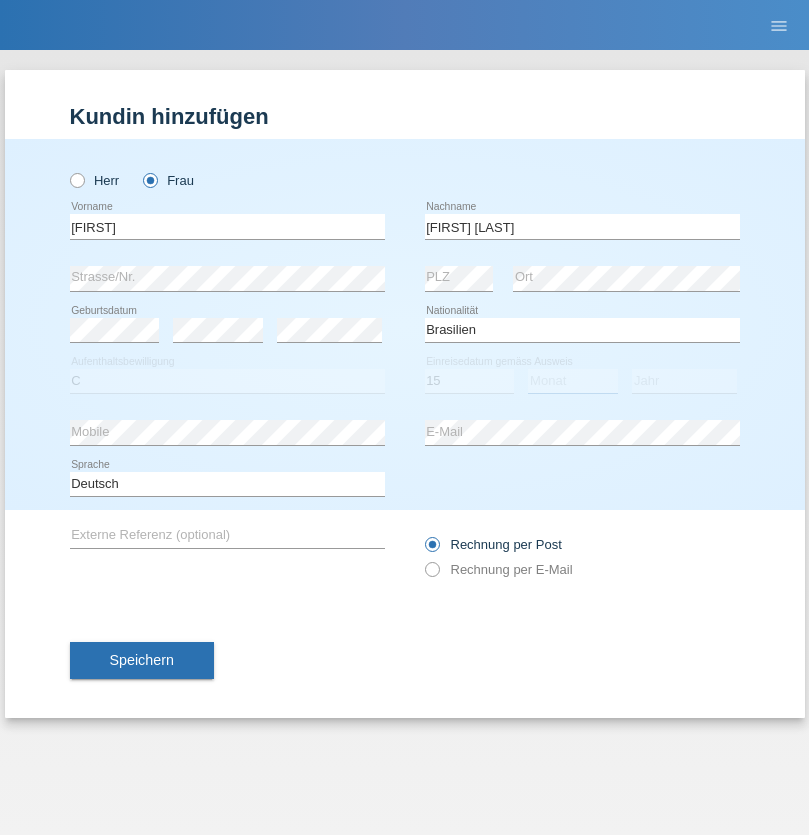 select on "11" 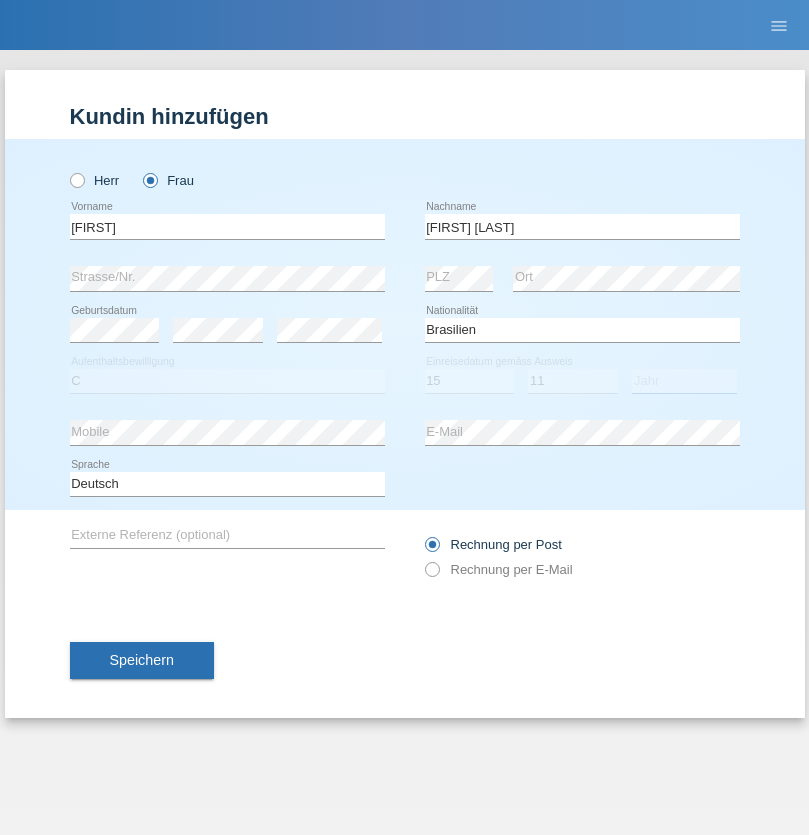 select on "2015" 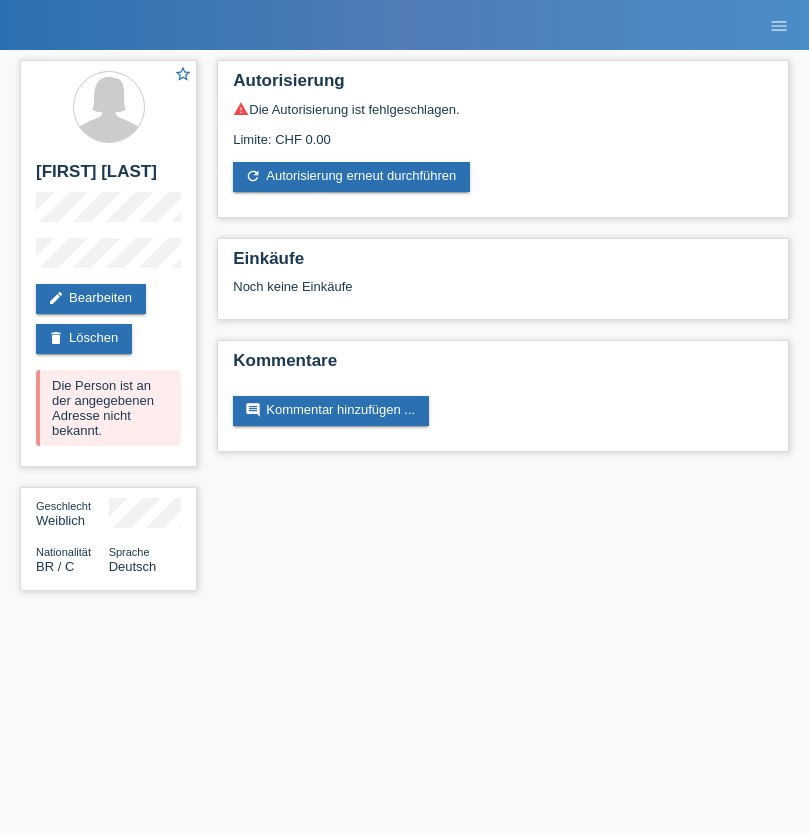 scroll, scrollTop: 0, scrollLeft: 0, axis: both 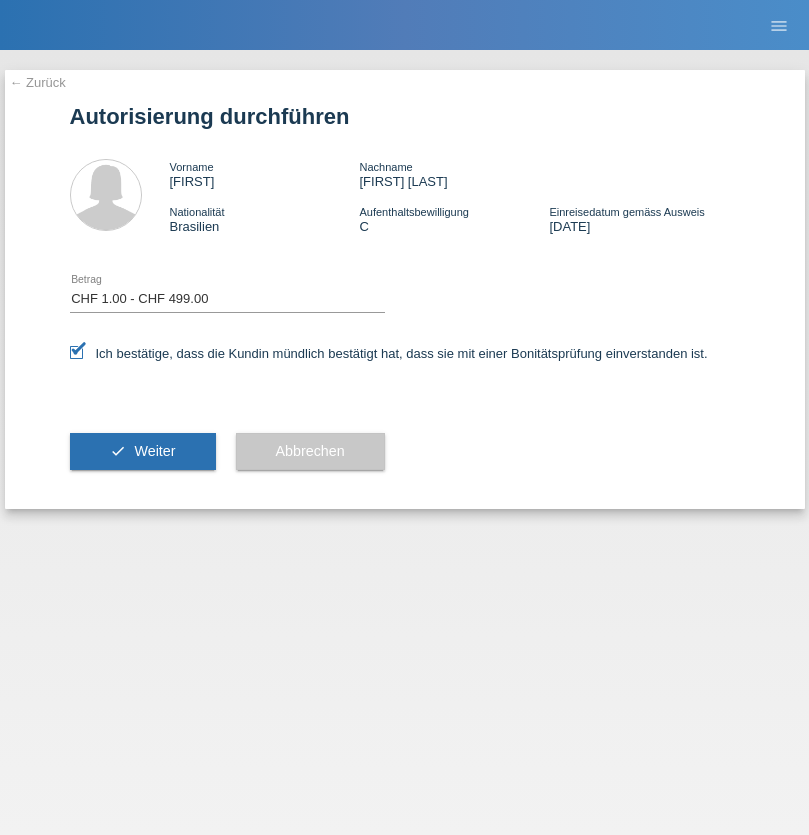 select on "1" 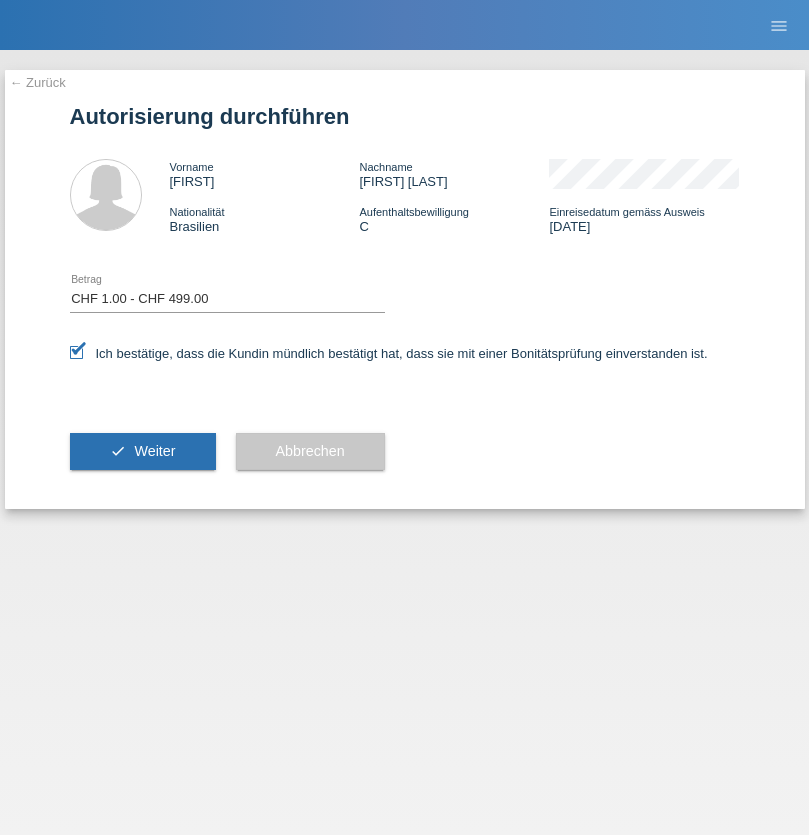 scroll, scrollTop: 0, scrollLeft: 0, axis: both 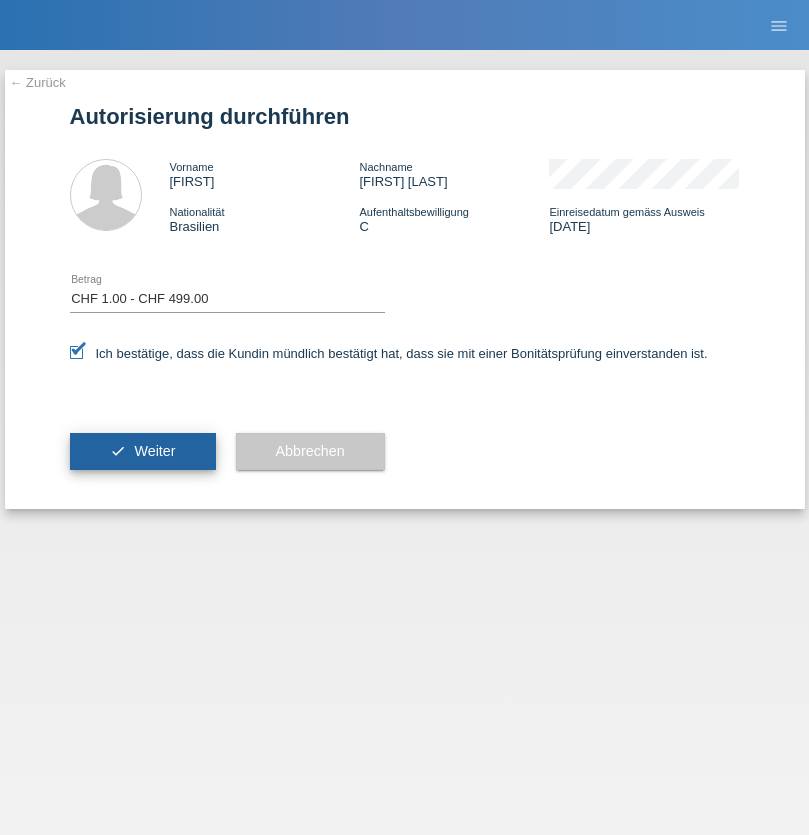 click on "Weiter" at bounding box center (154, 451) 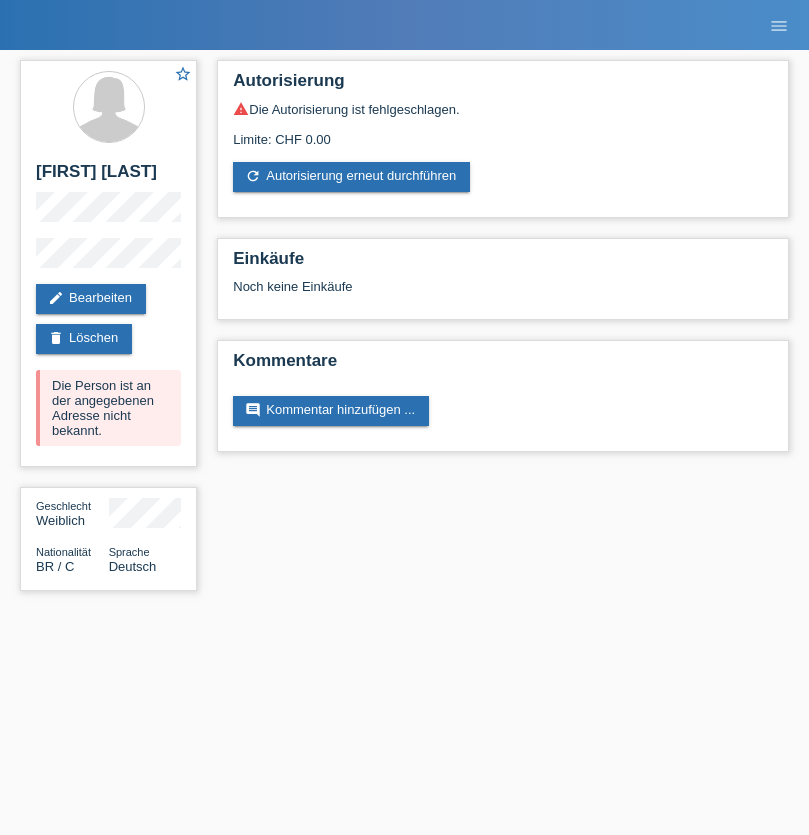 scroll, scrollTop: 0, scrollLeft: 0, axis: both 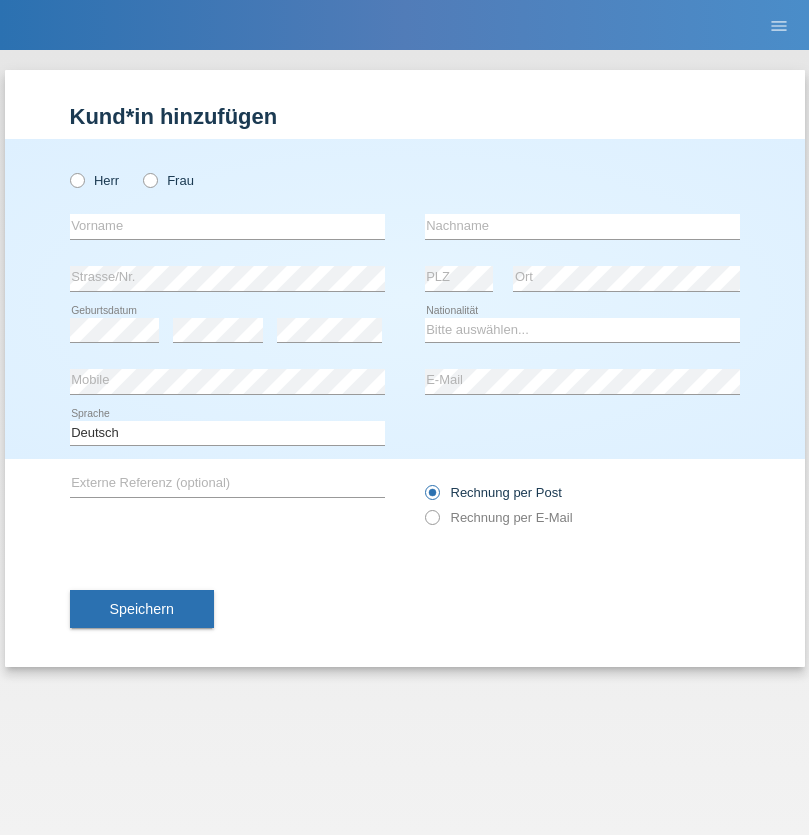 radio on "true" 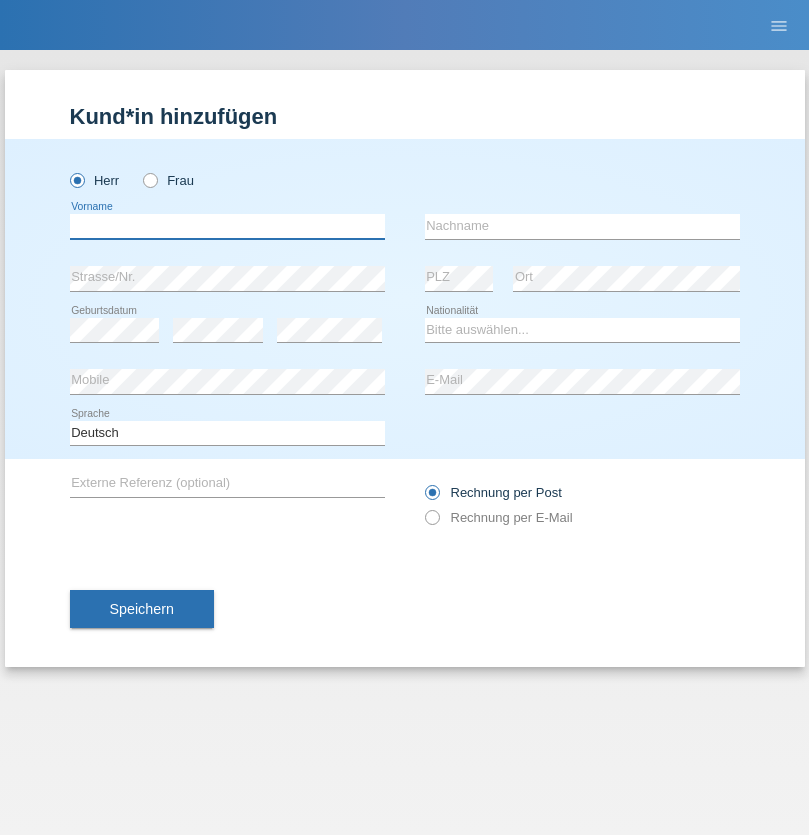 click at bounding box center (227, 226) 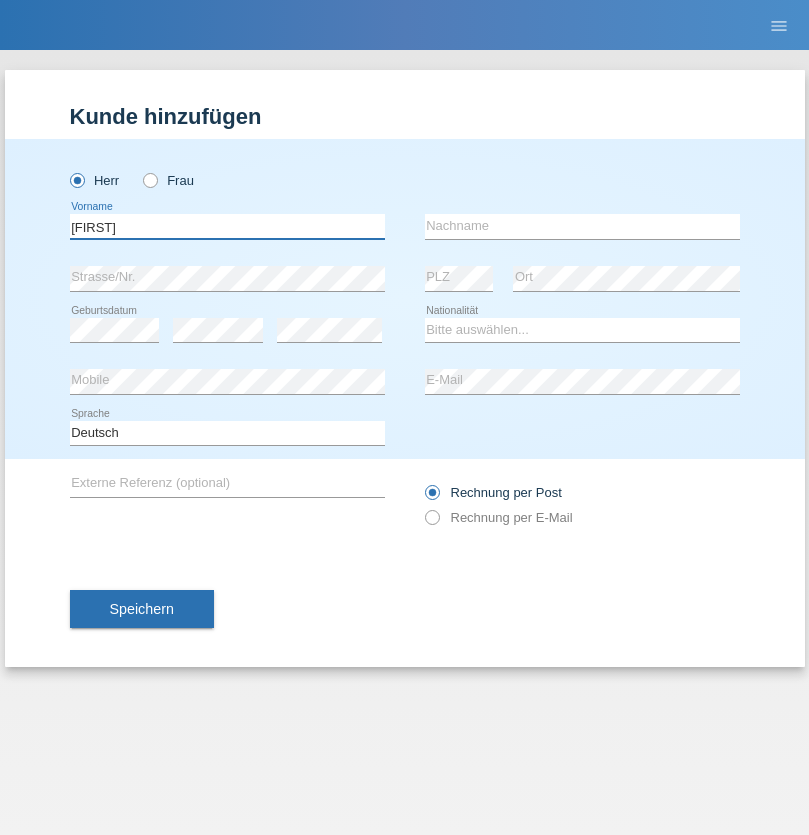 type on "[FIRST]" 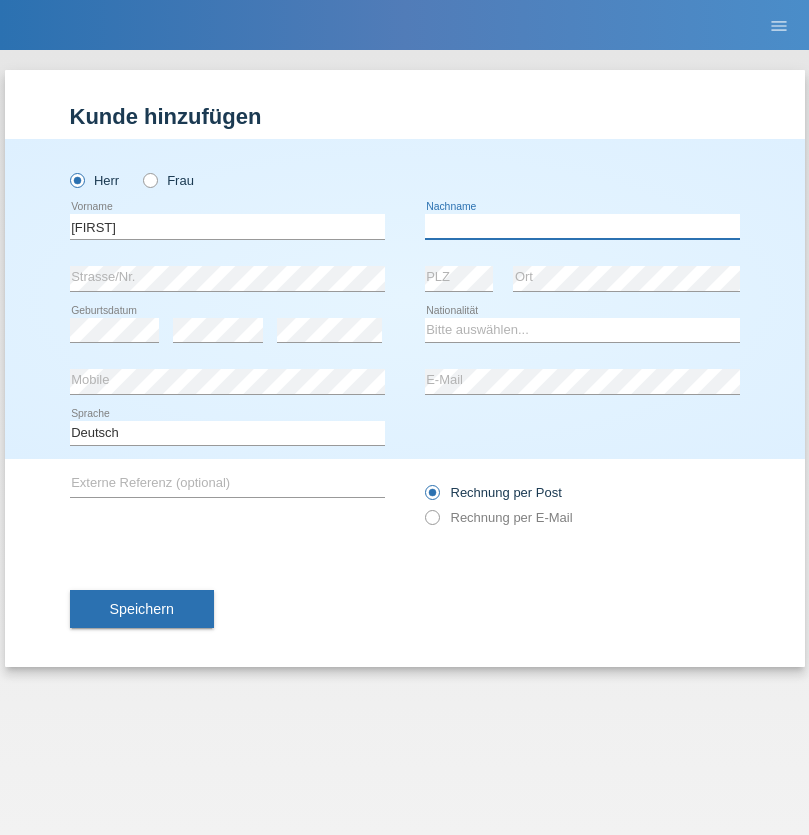 click at bounding box center (582, 226) 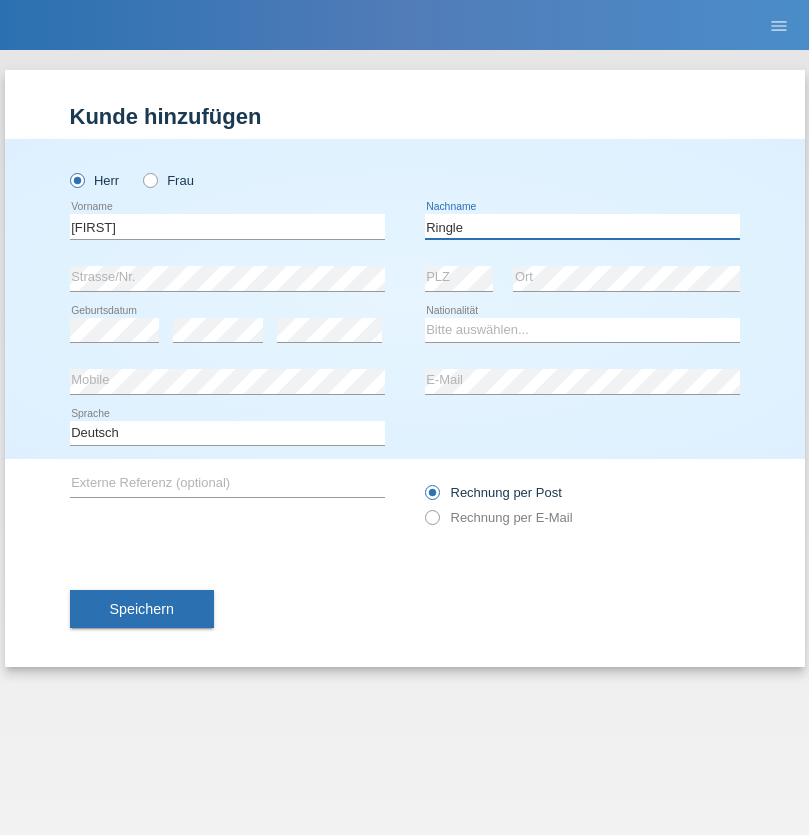 type on "Ringle" 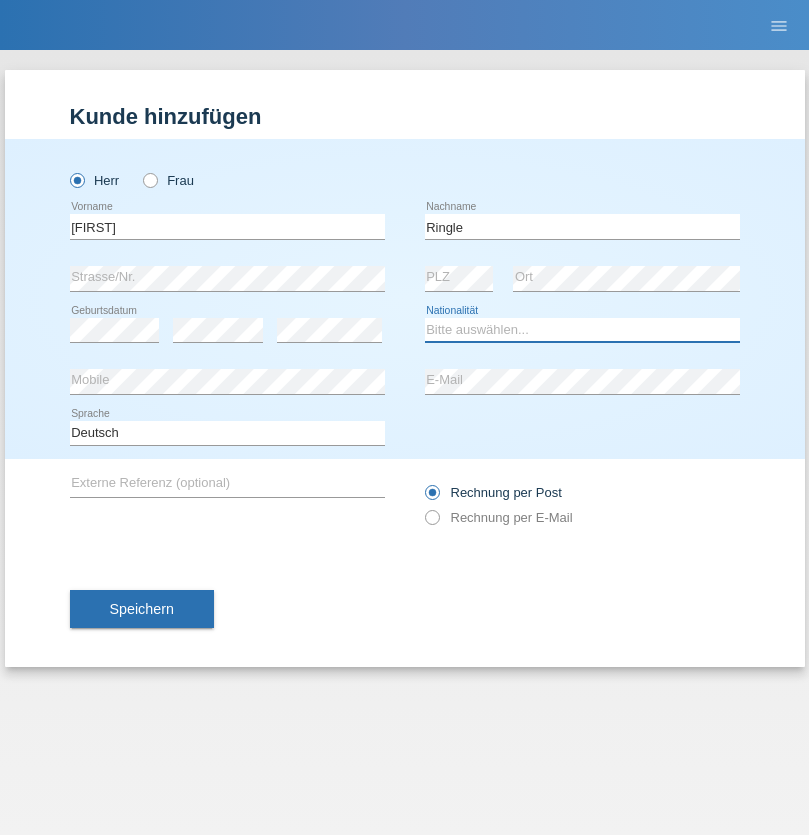 select on "DE" 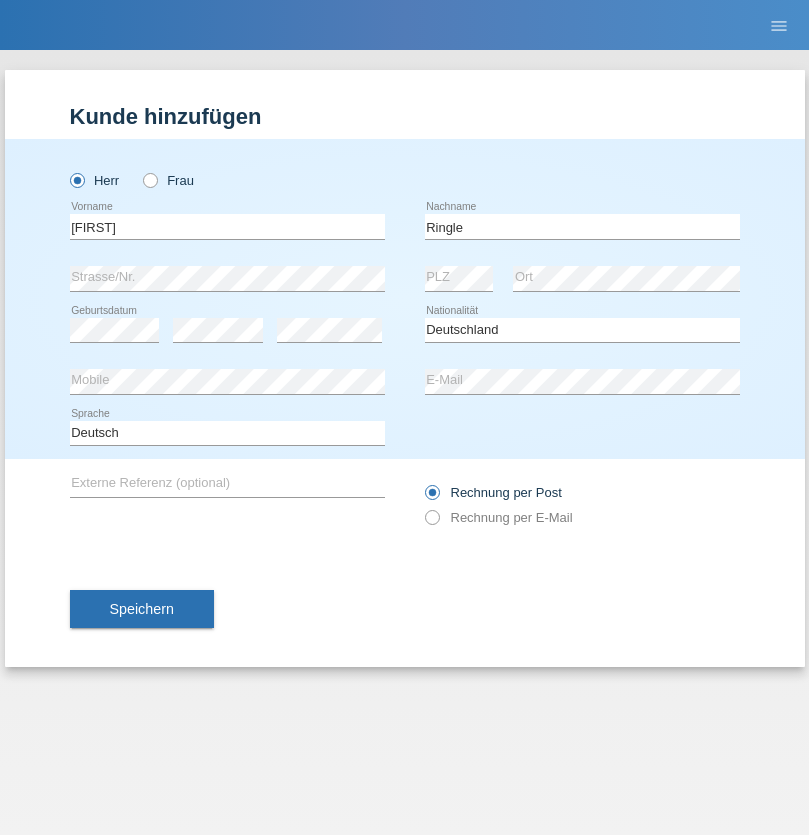 select on "C" 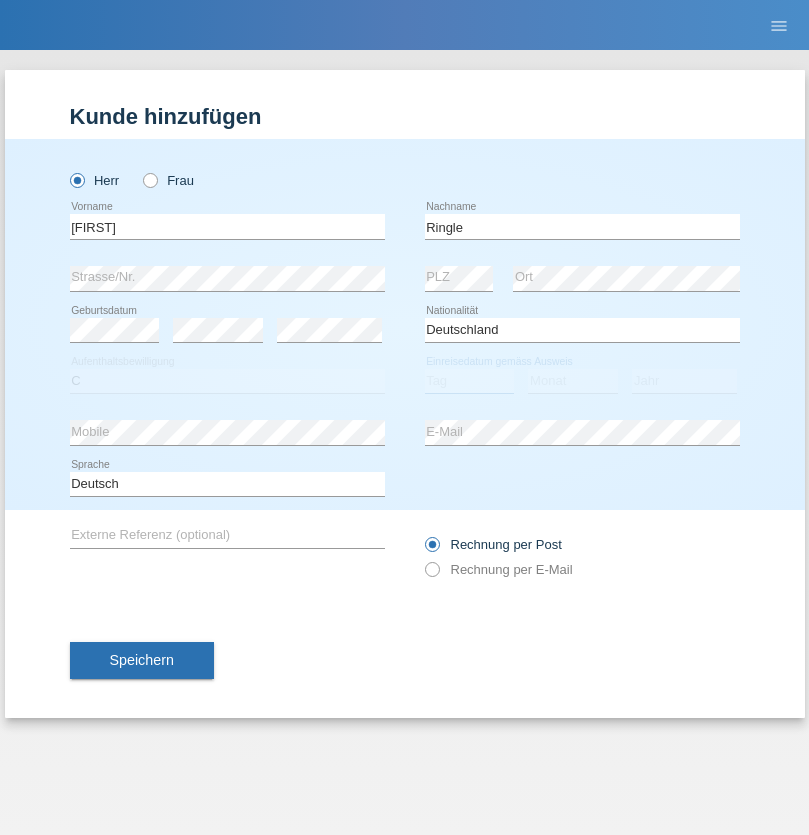 select on "06" 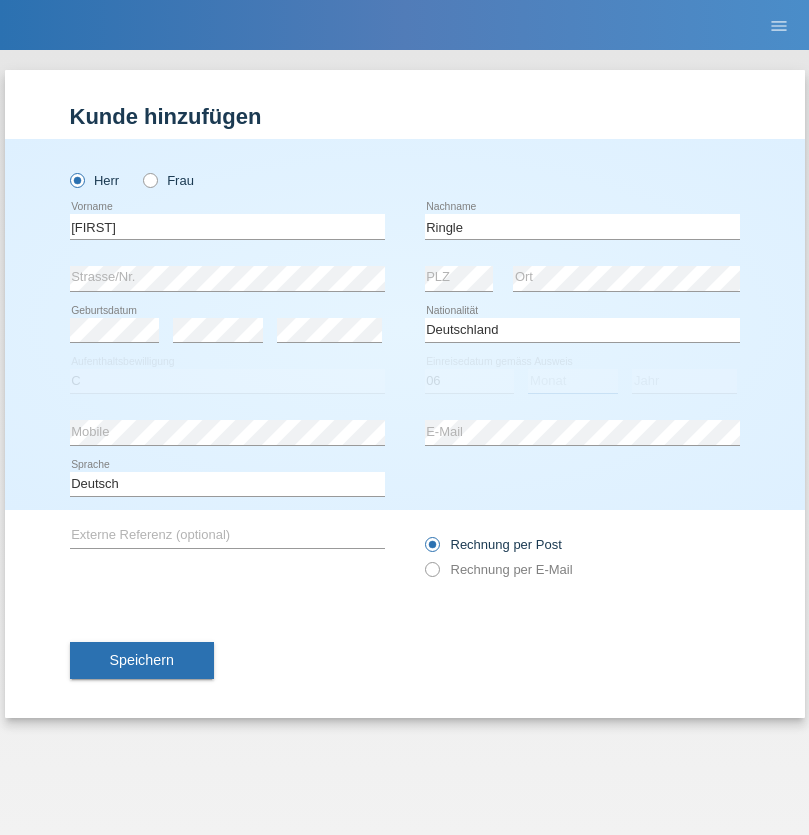 select on "01" 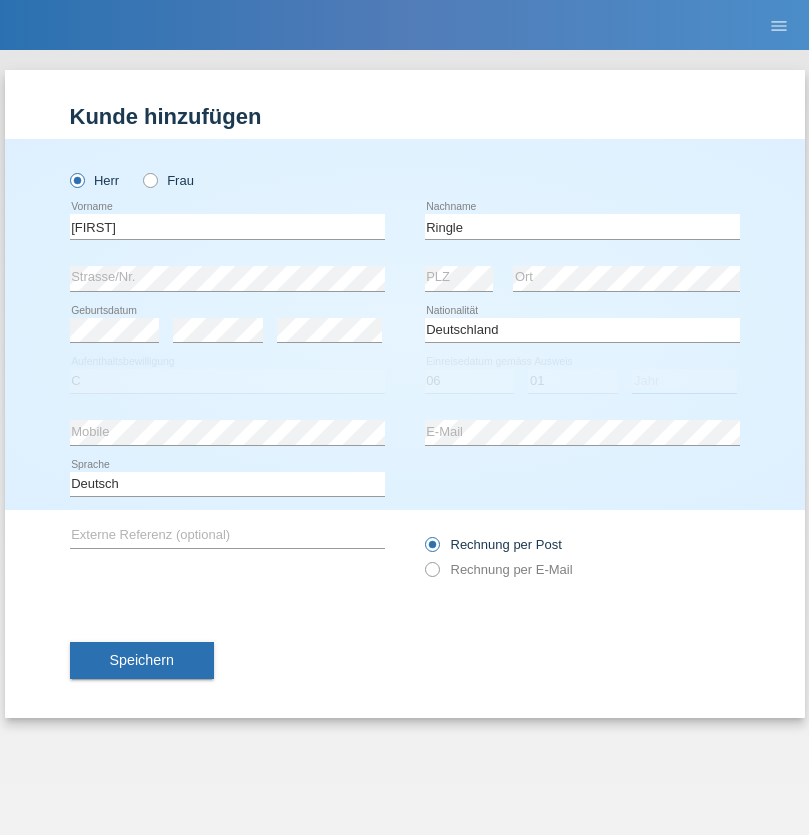 select on "2021" 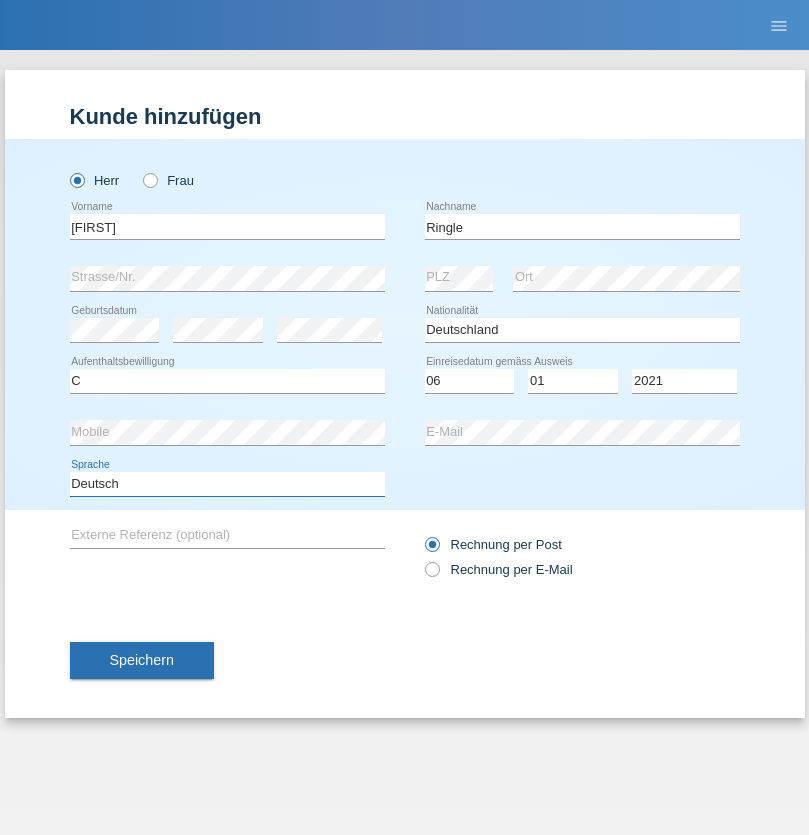 select on "en" 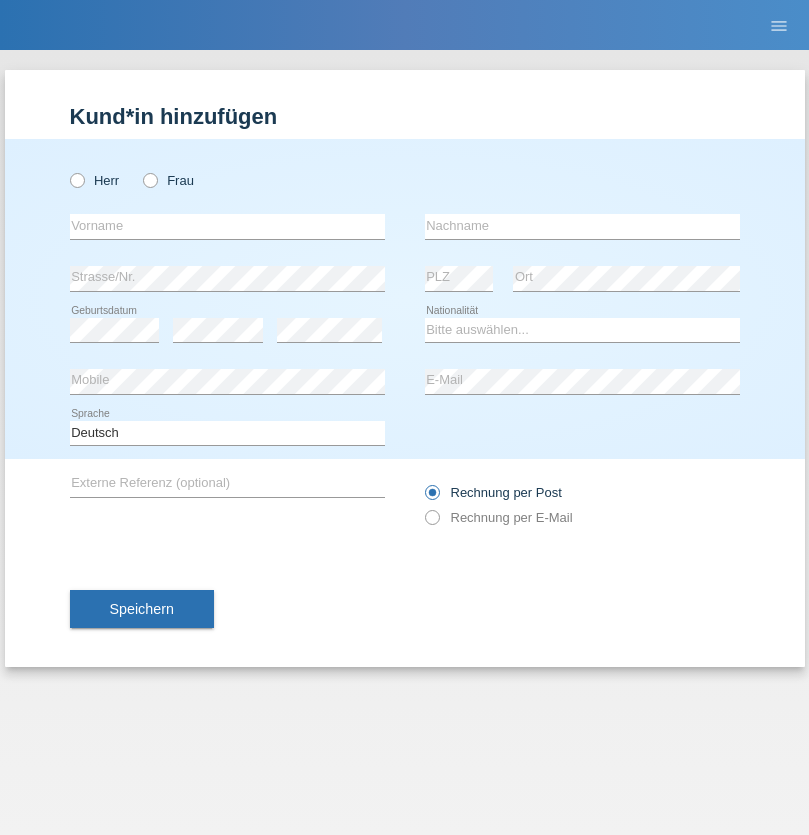 scroll, scrollTop: 0, scrollLeft: 0, axis: both 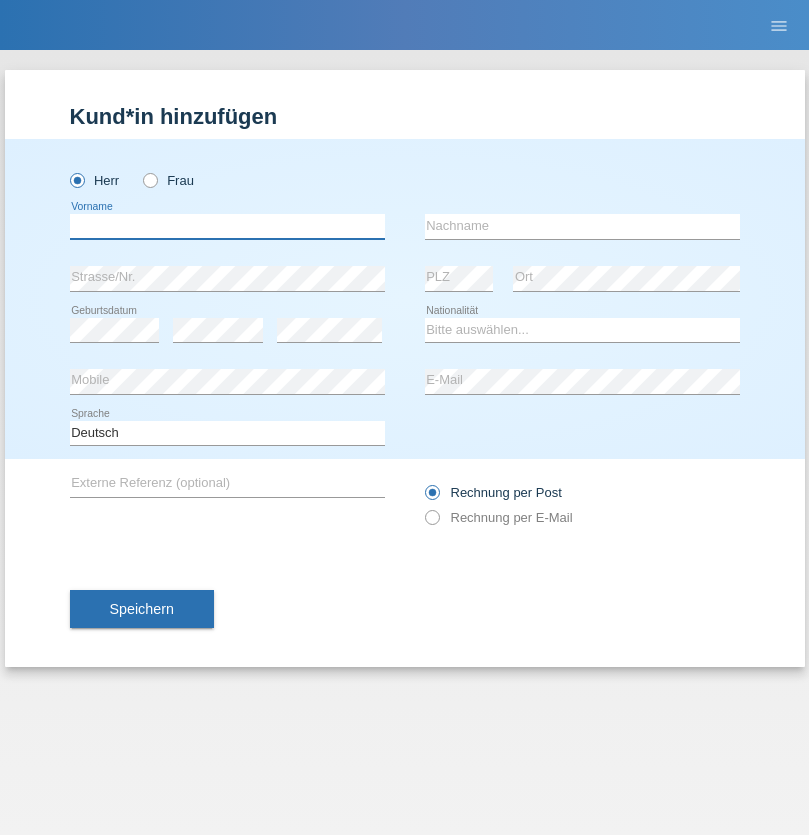 click at bounding box center [227, 226] 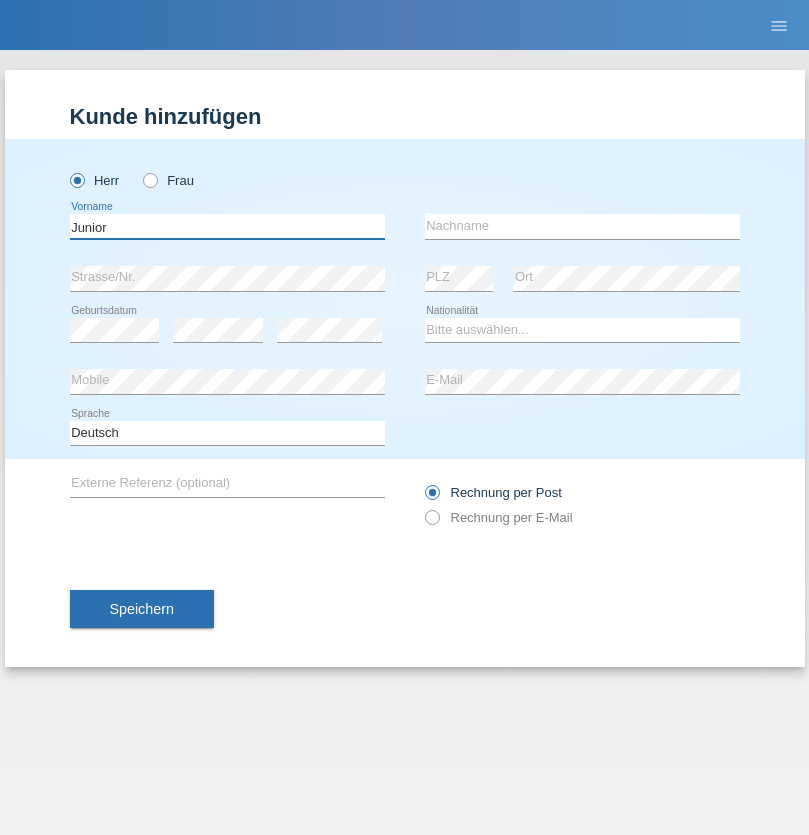 type on "Junior" 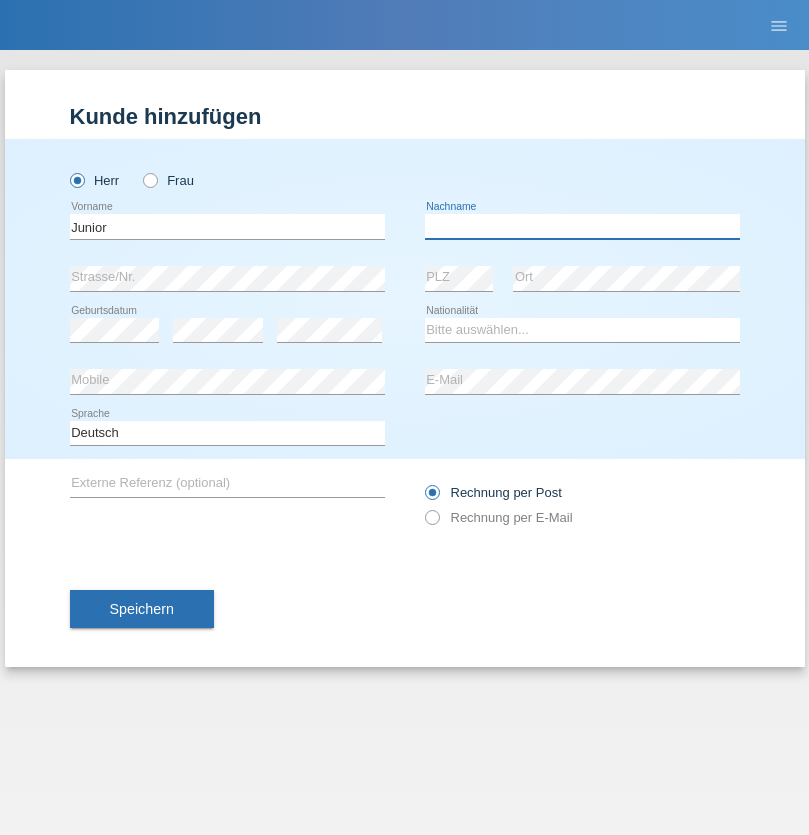 click at bounding box center (582, 226) 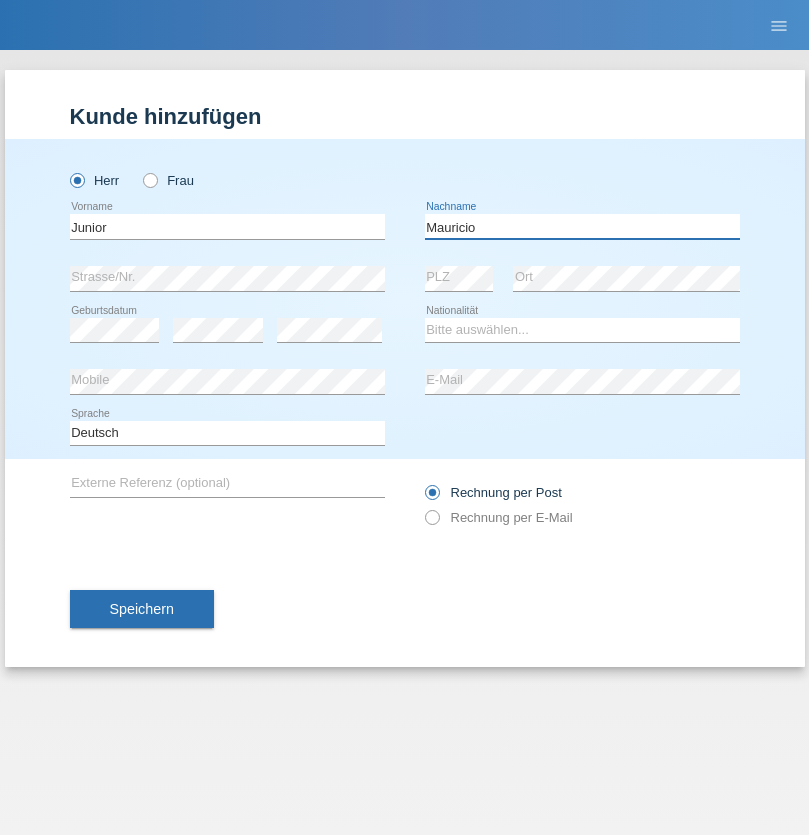 type on "Mauricio" 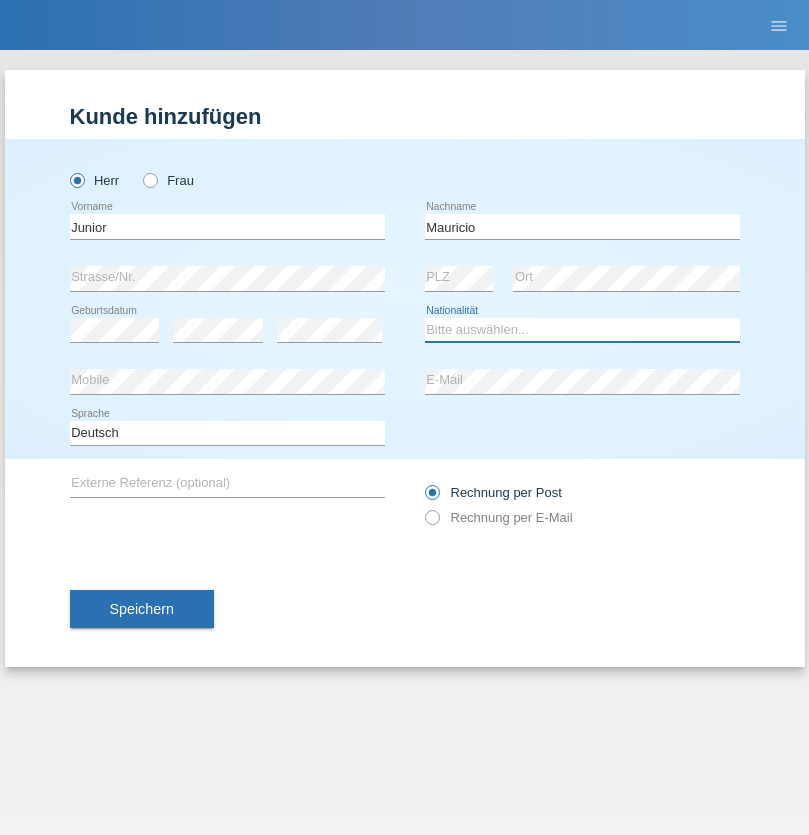 select on "CH" 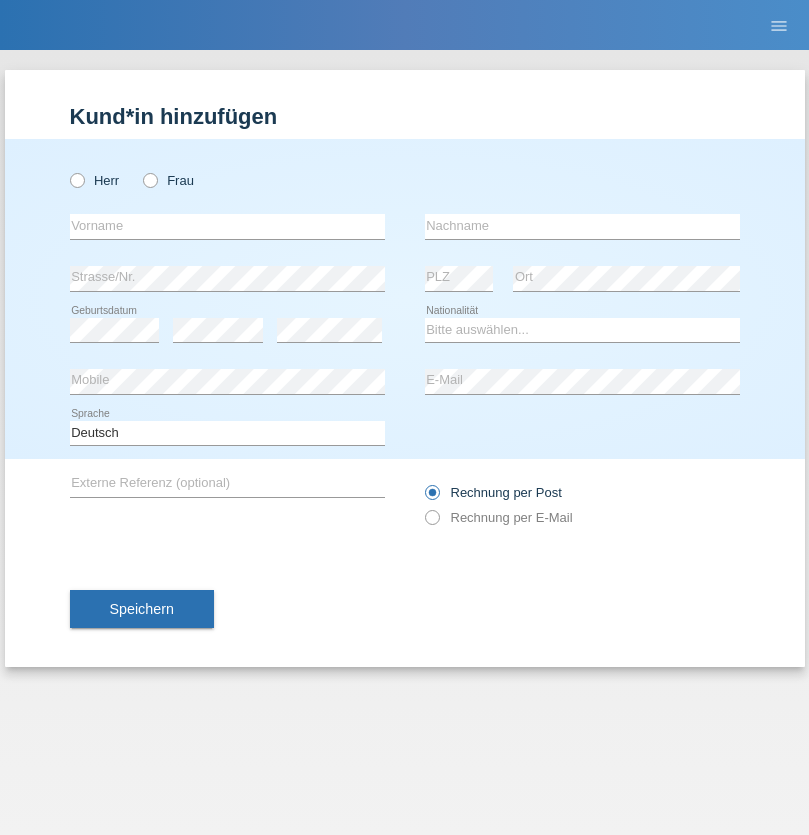scroll, scrollTop: 0, scrollLeft: 0, axis: both 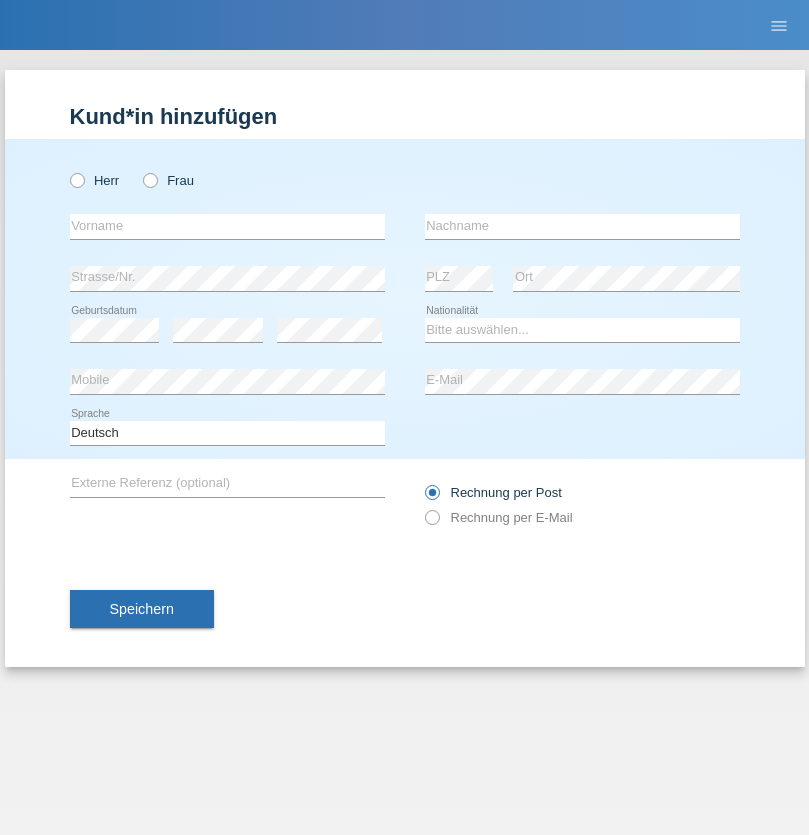 radio on "true" 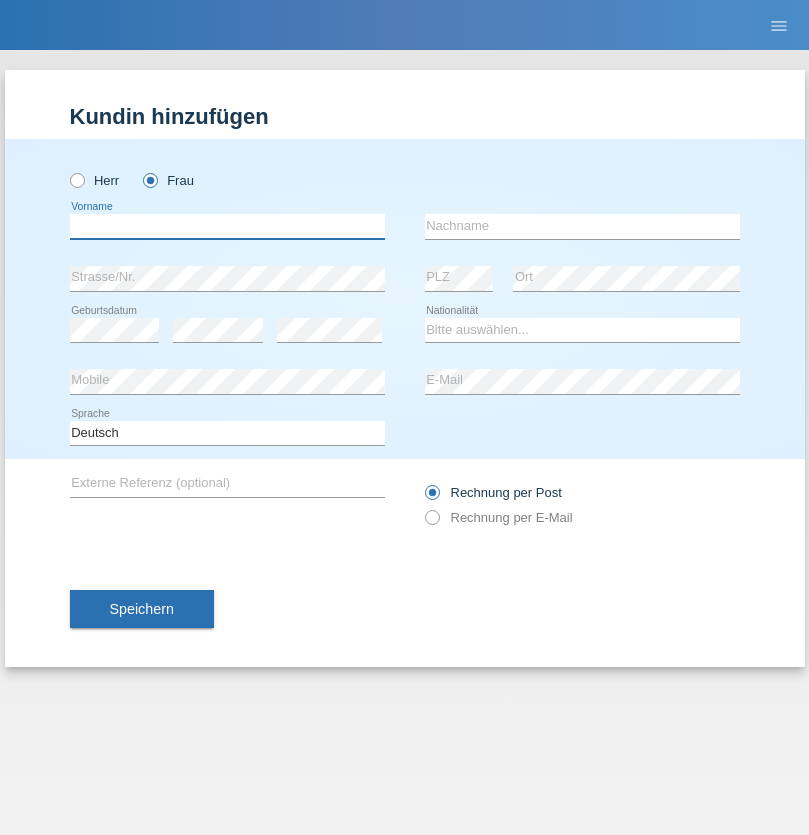 click at bounding box center (227, 226) 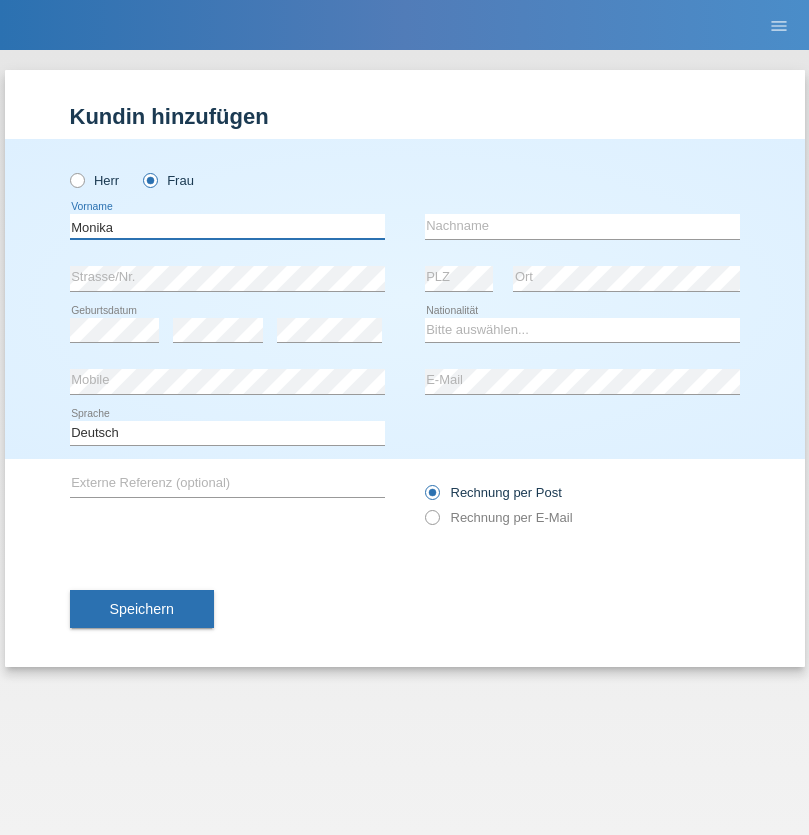 type on "Monika" 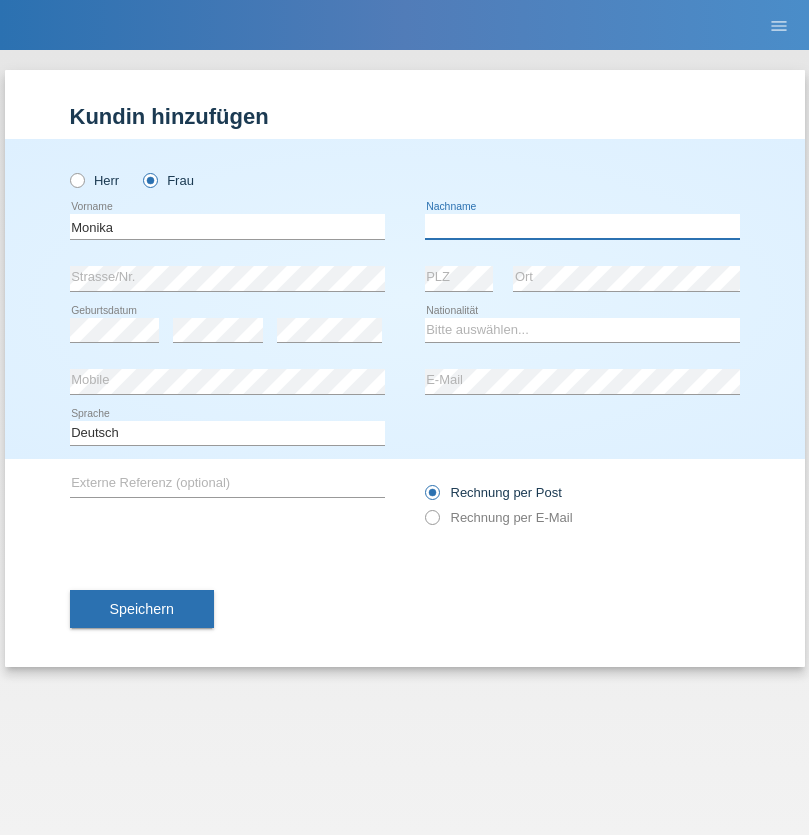click at bounding box center [582, 226] 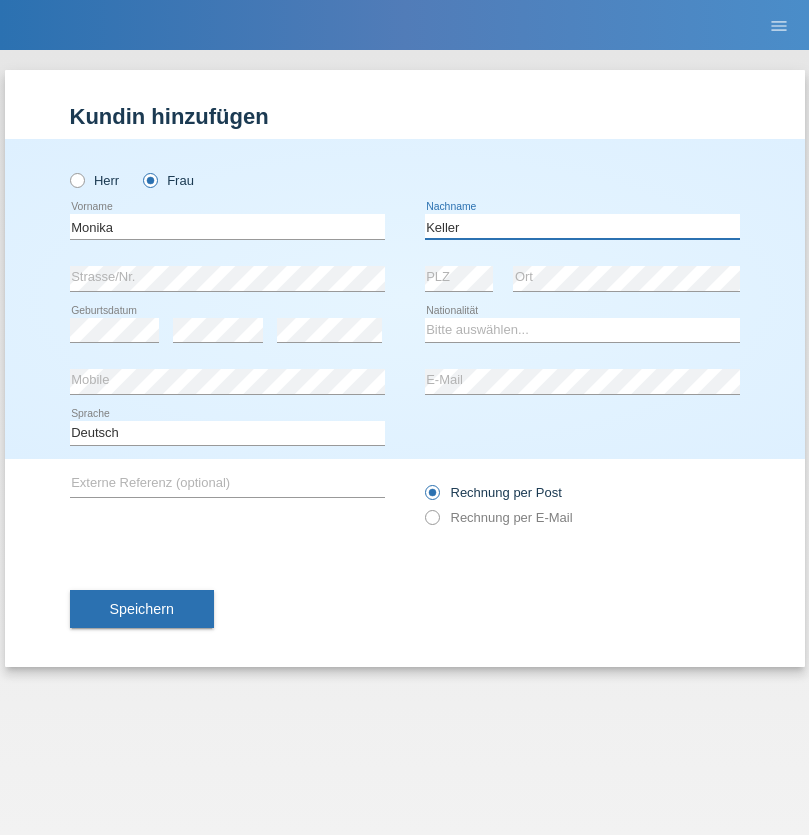type on "Keller" 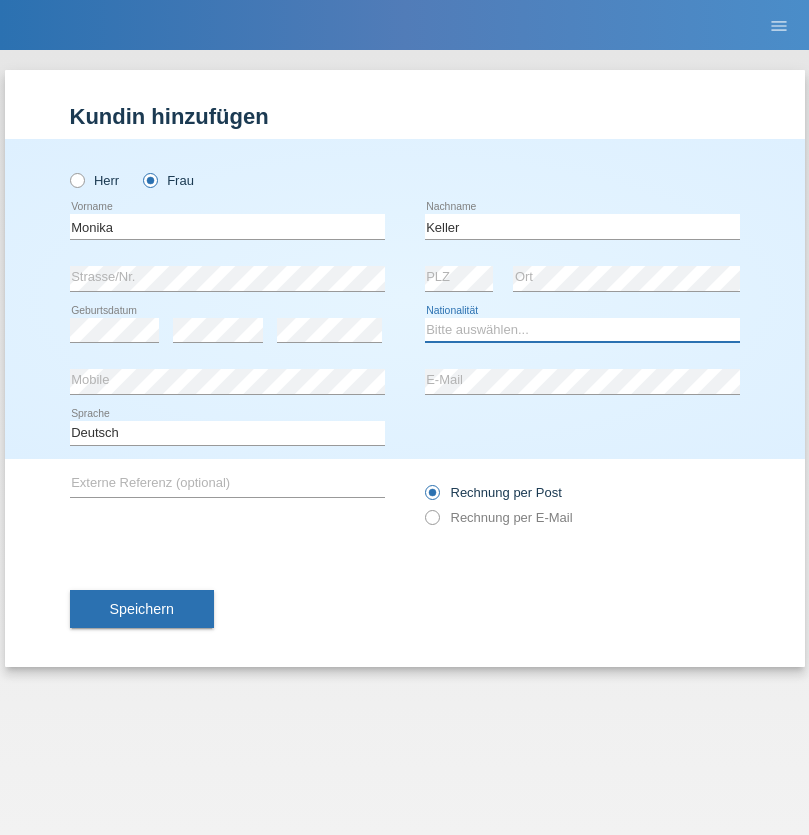 select on "CH" 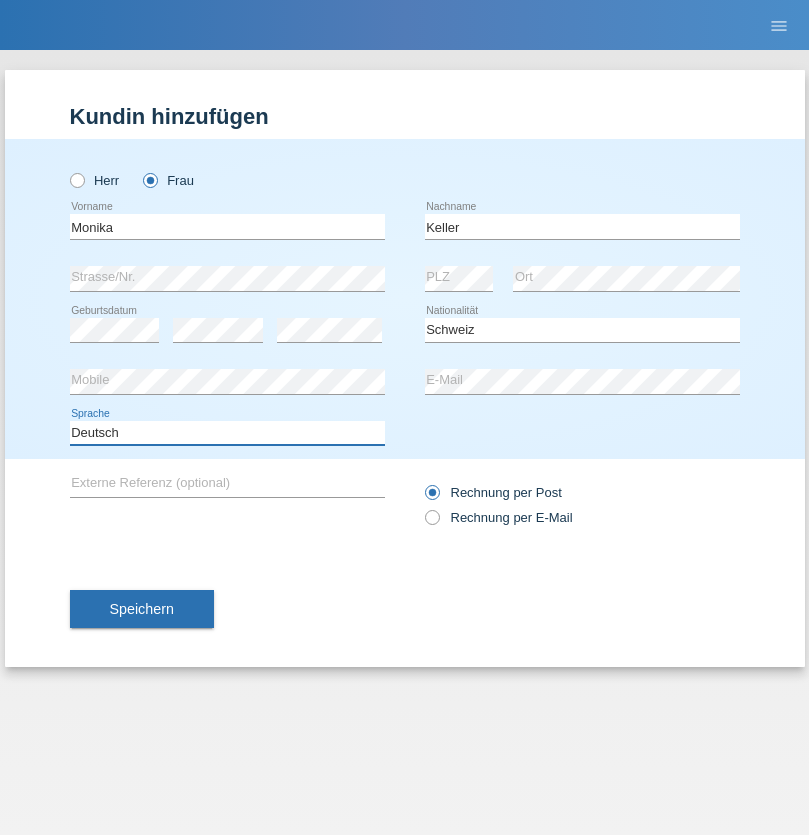 select on "en" 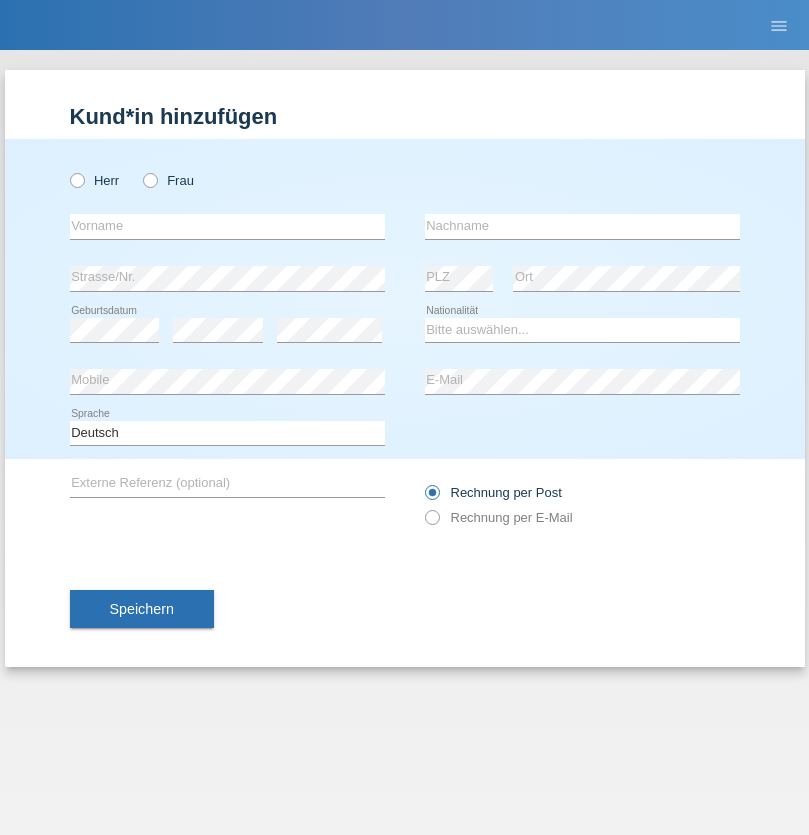scroll, scrollTop: 0, scrollLeft: 0, axis: both 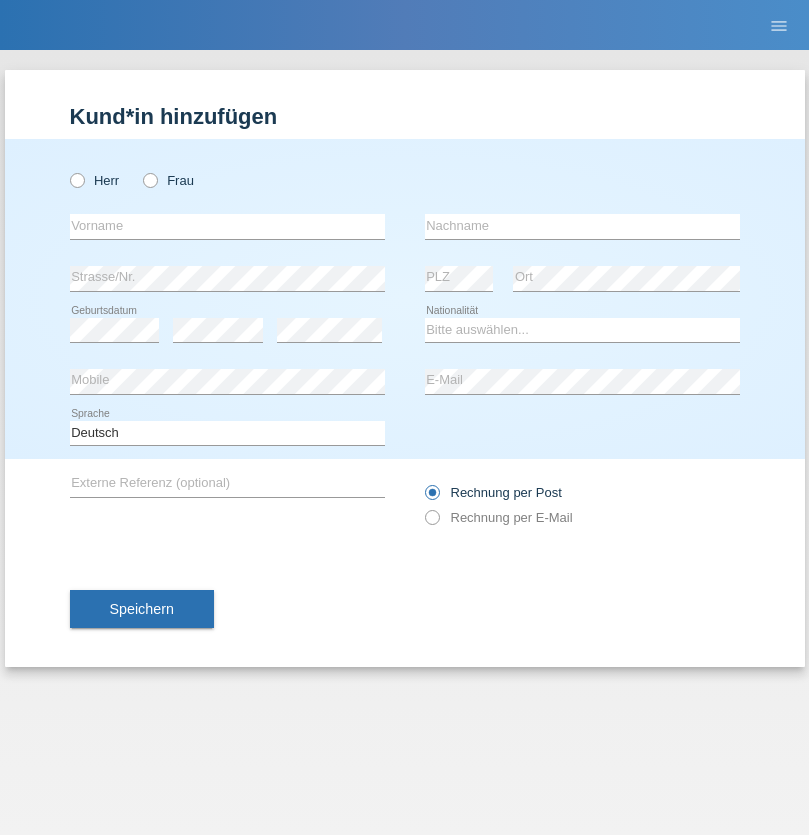 radio on "true" 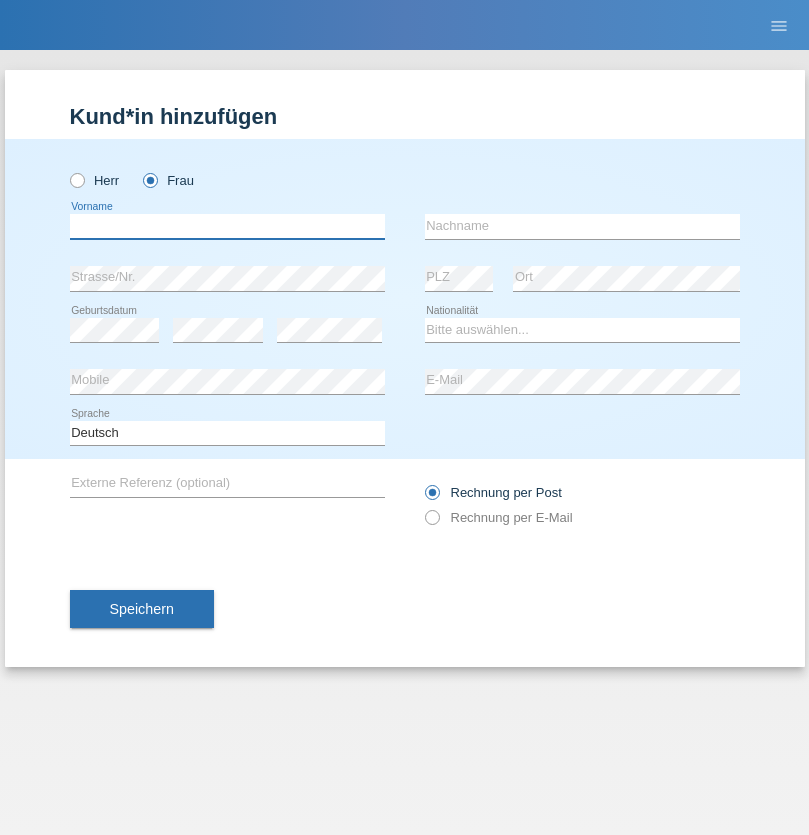 click at bounding box center [227, 226] 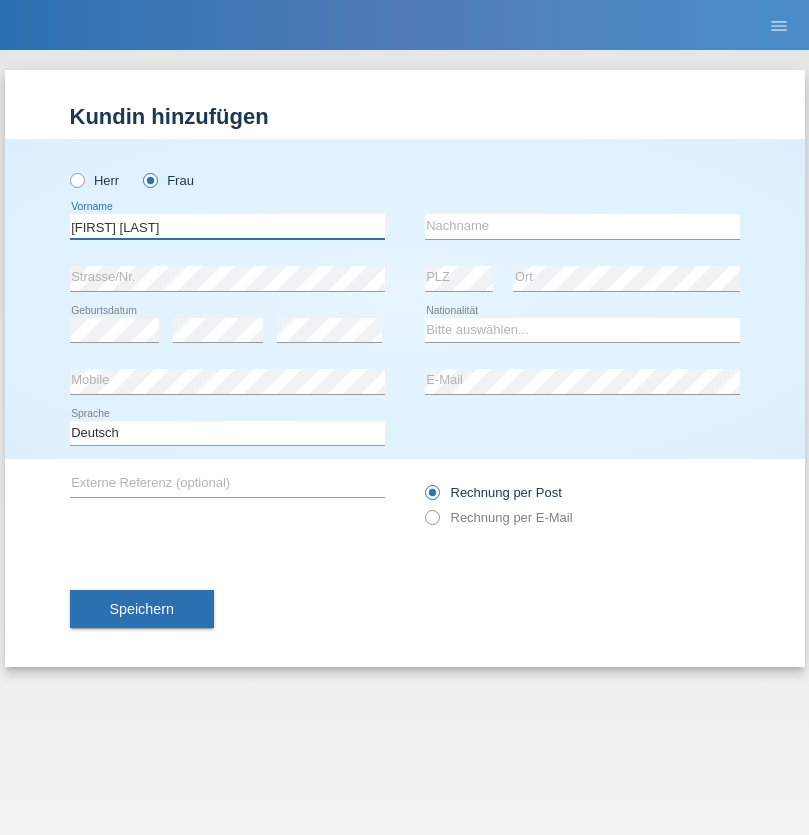 type on "[FIRST] [LAST]" 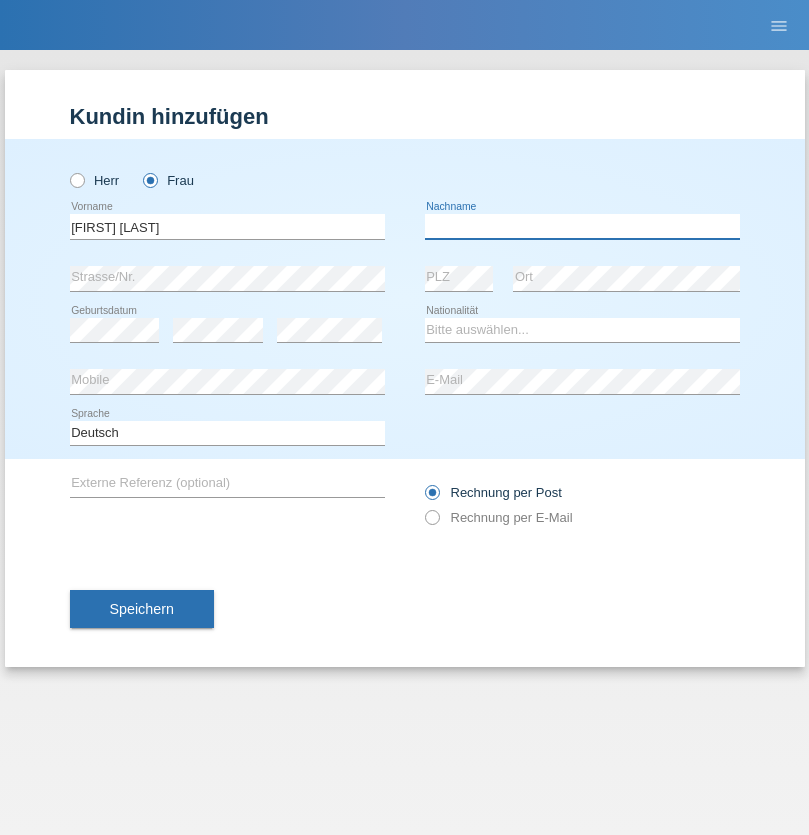 click at bounding box center (582, 226) 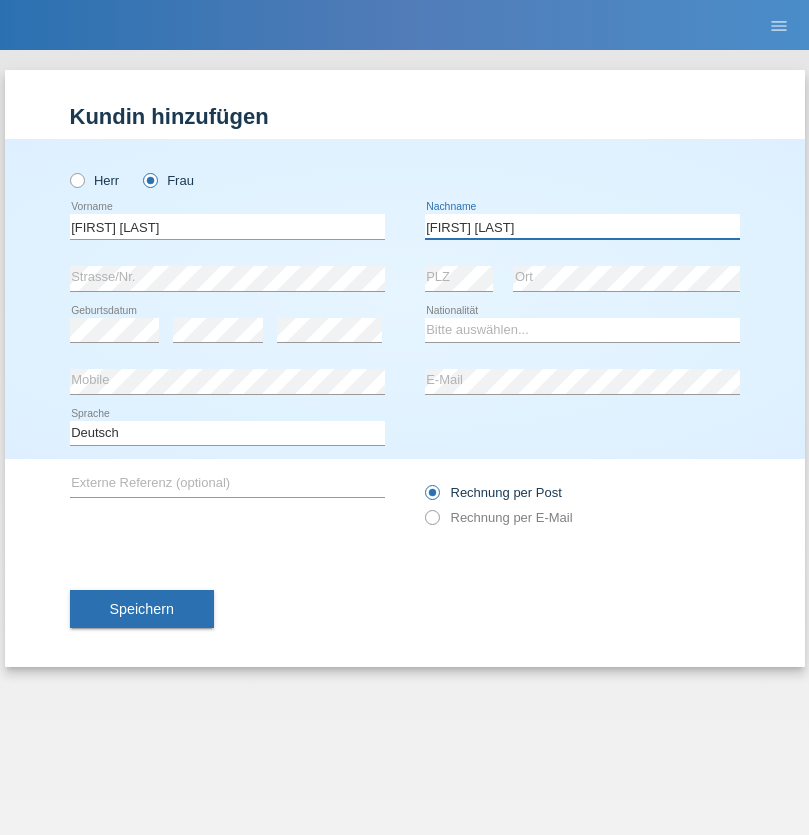 type on "[FIRST] [LAST]" 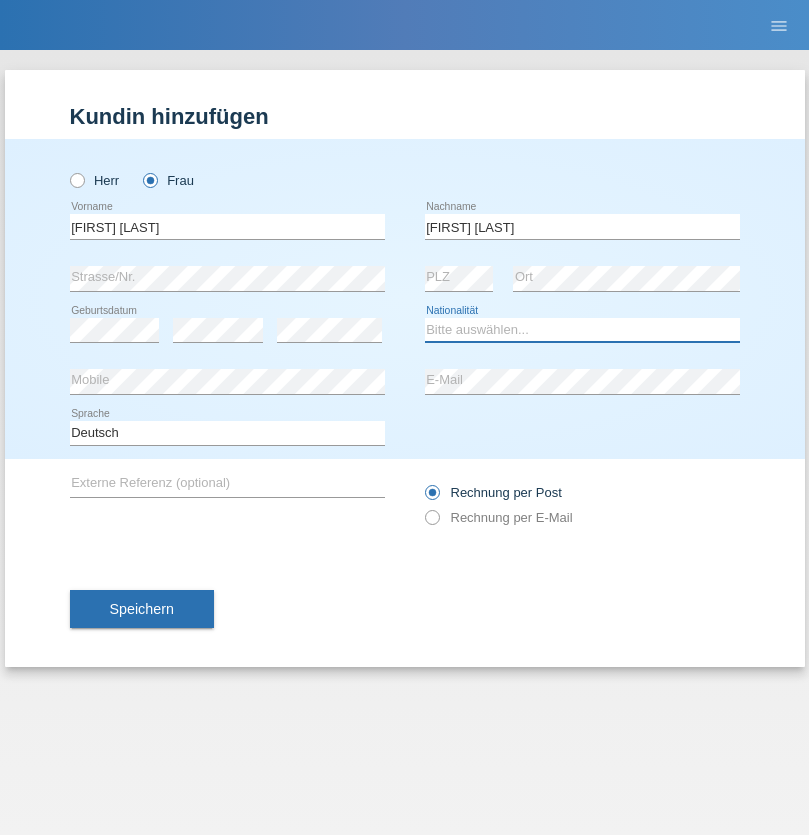 select on "CH" 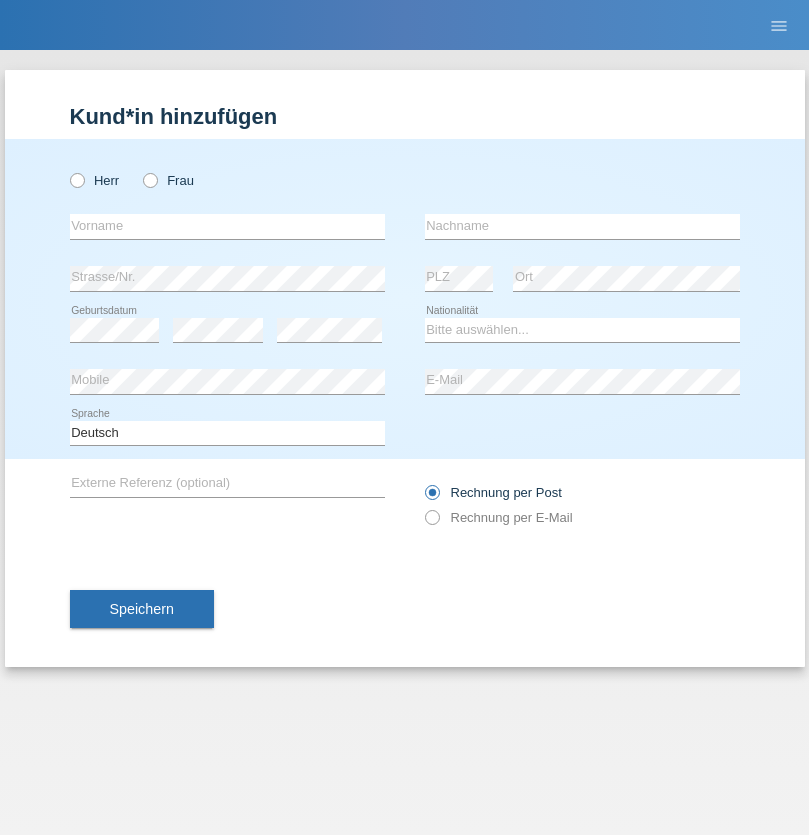scroll, scrollTop: 0, scrollLeft: 0, axis: both 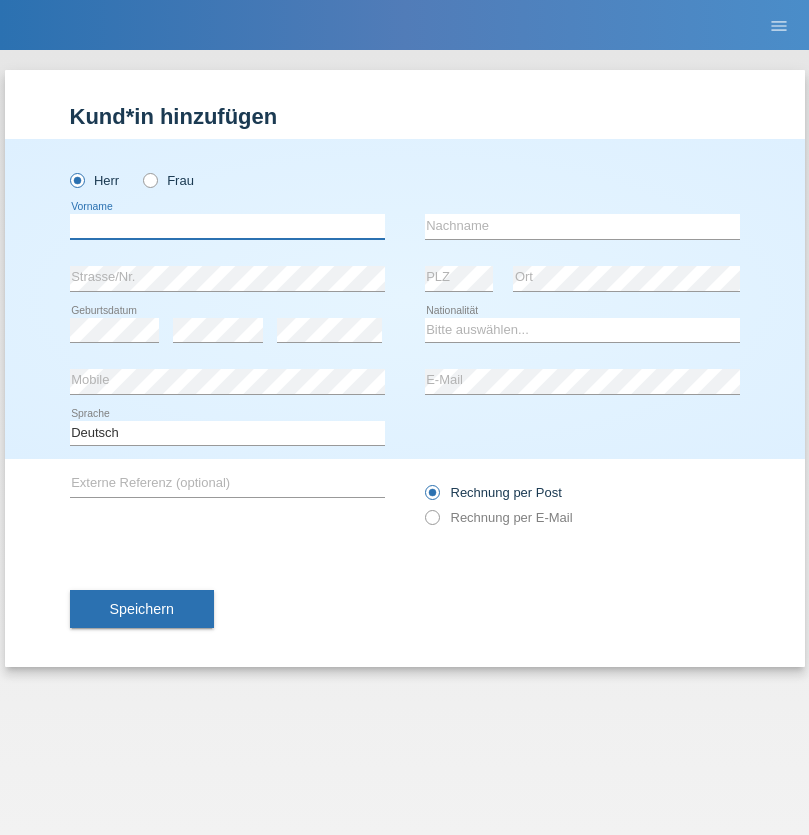 click at bounding box center (227, 226) 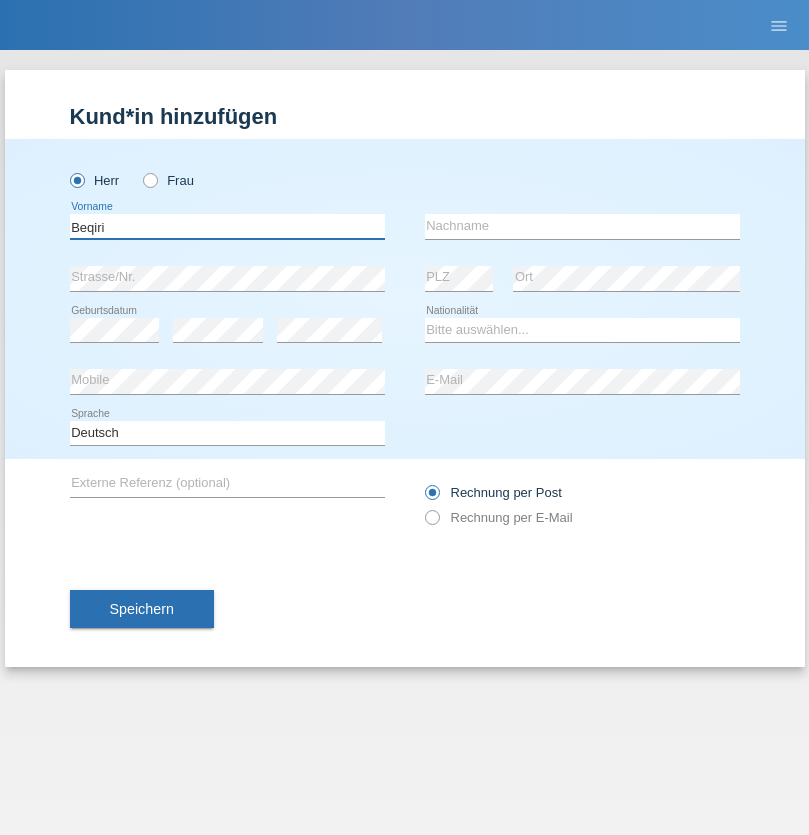 type on "Beqiri" 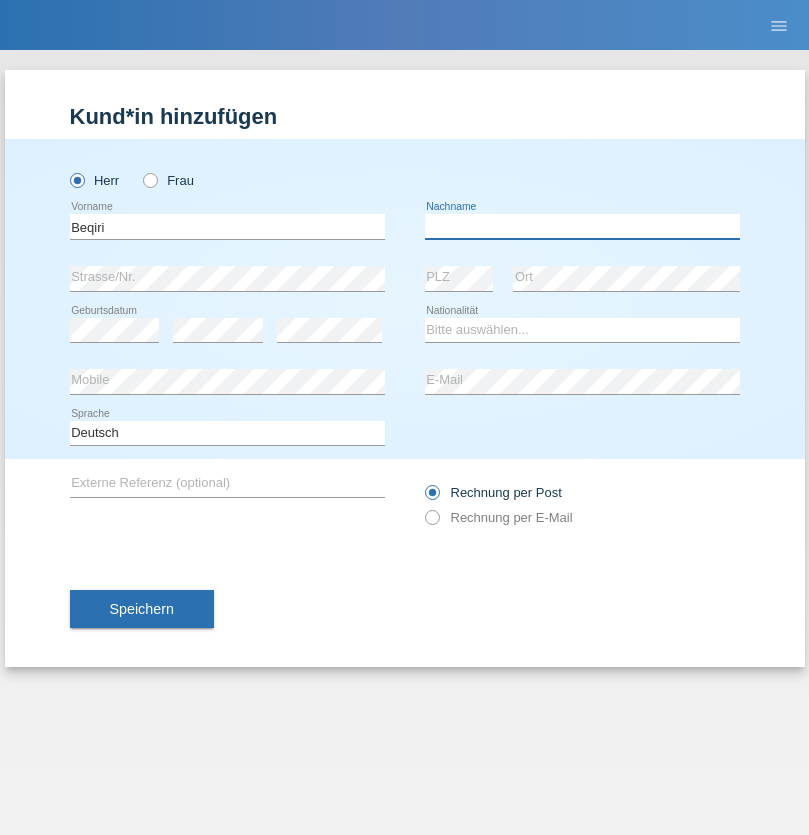 click at bounding box center (582, 226) 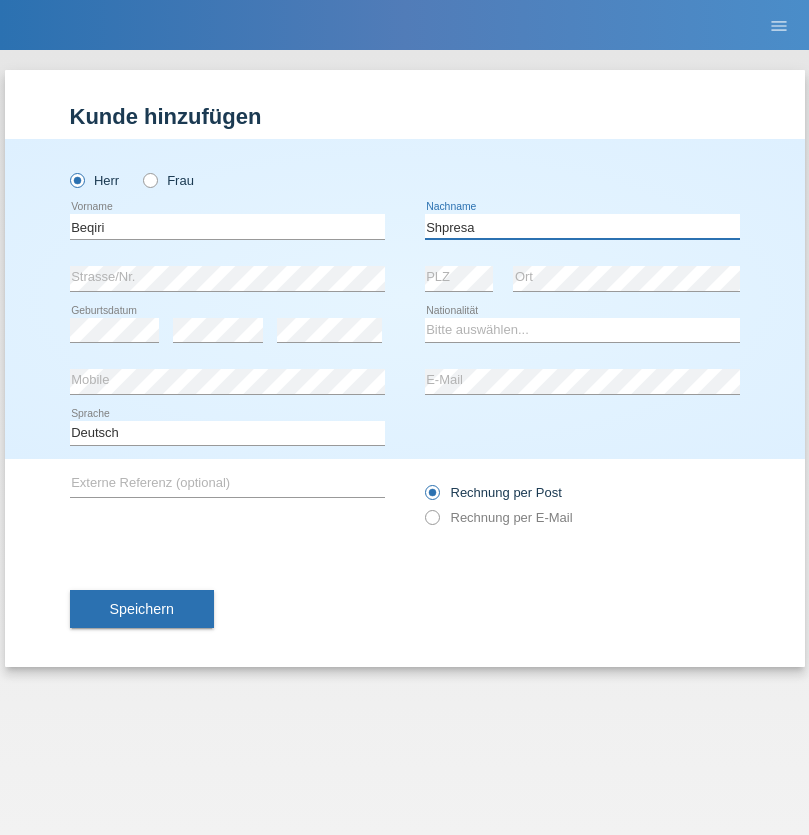 type on "Shpresa" 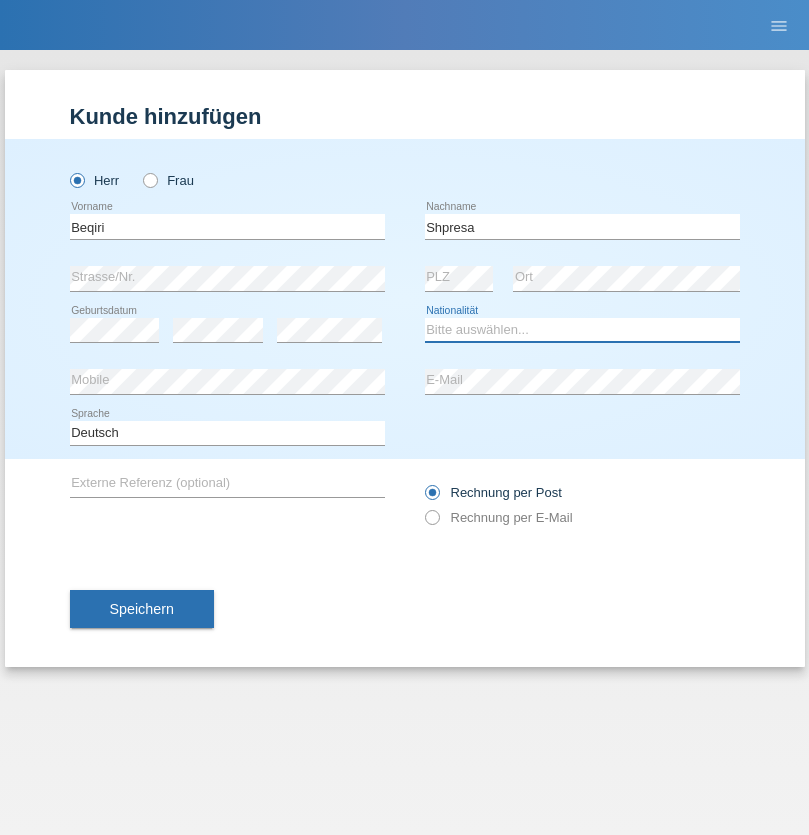select on "XK" 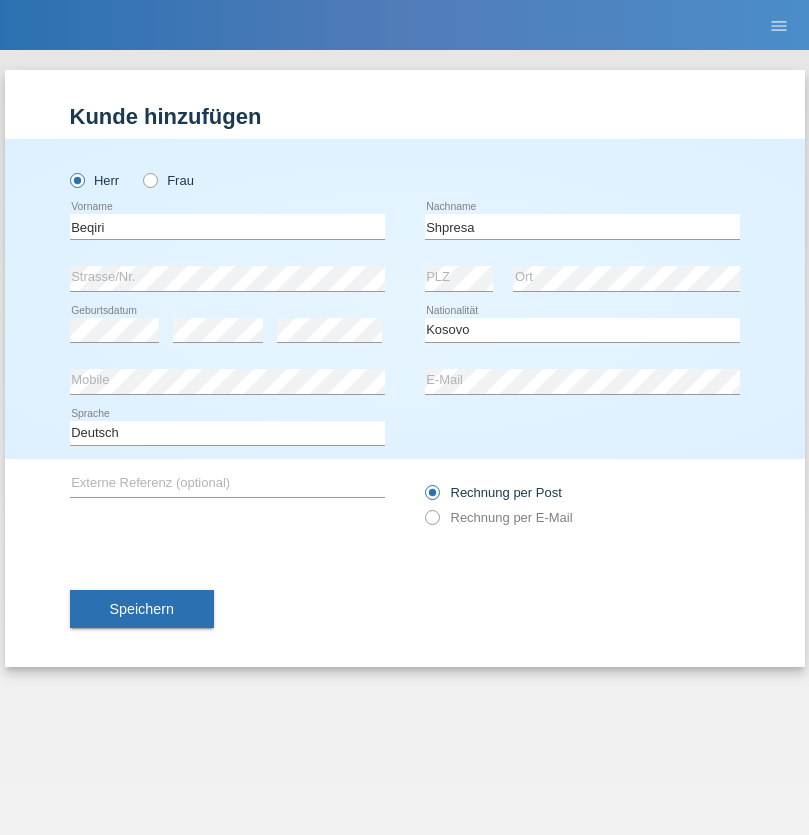 select on "C" 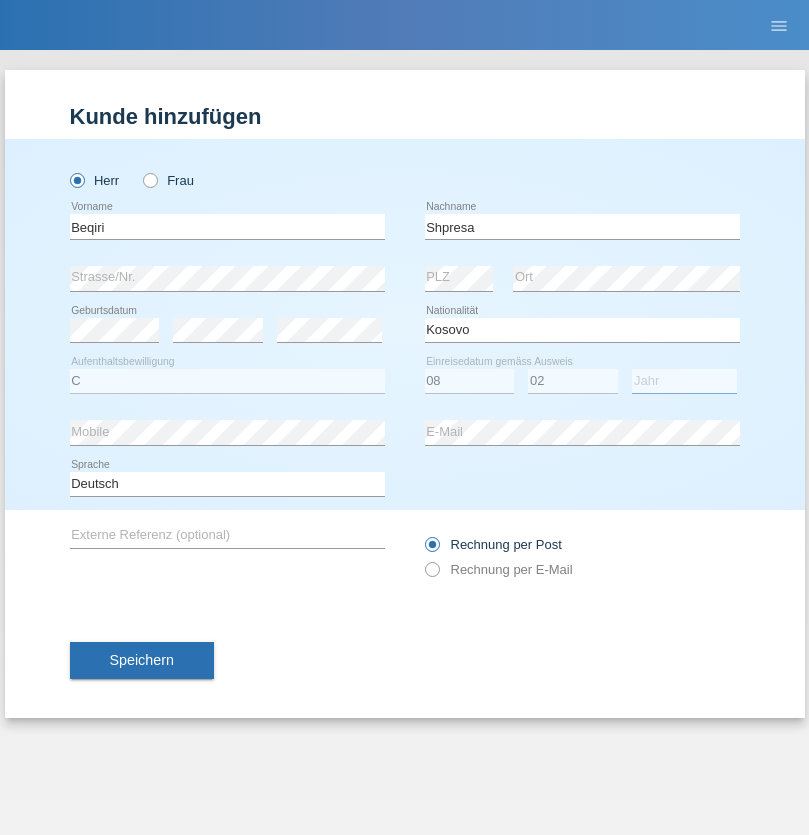select on "1979" 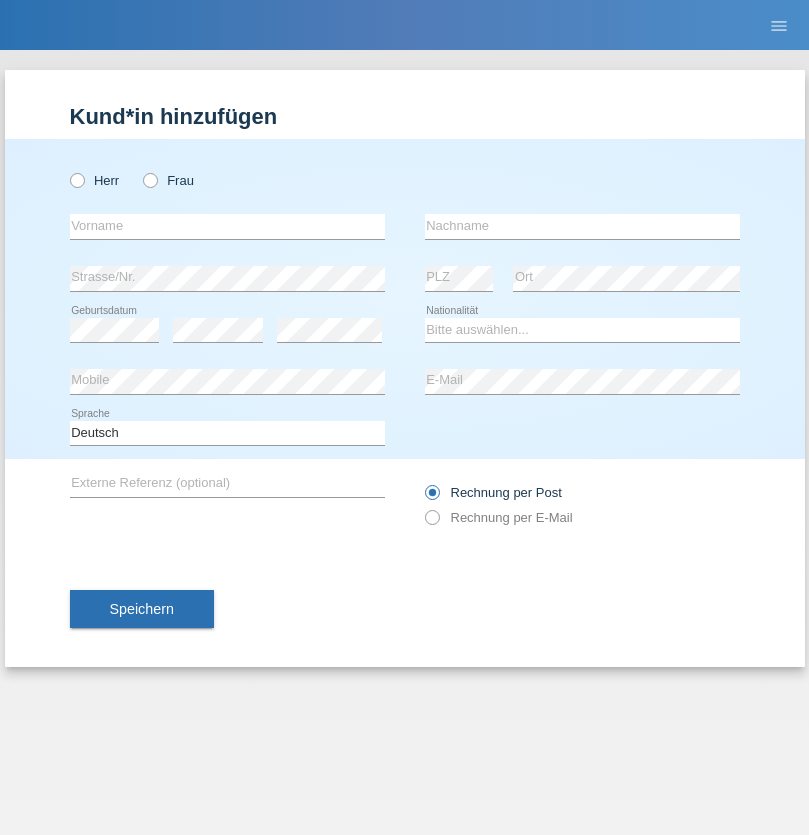 scroll, scrollTop: 0, scrollLeft: 0, axis: both 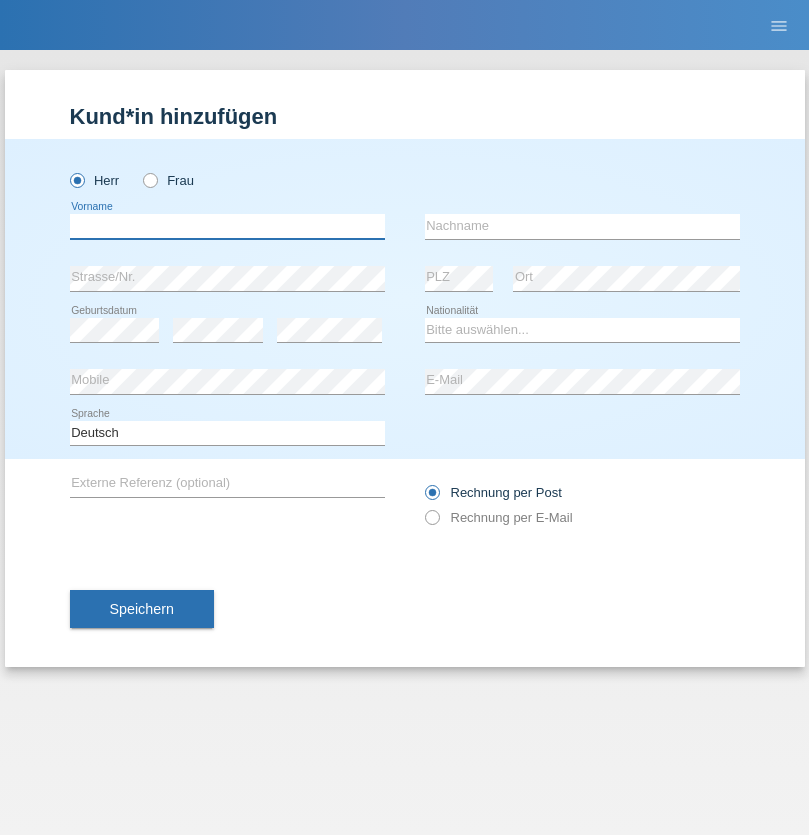 click at bounding box center [227, 226] 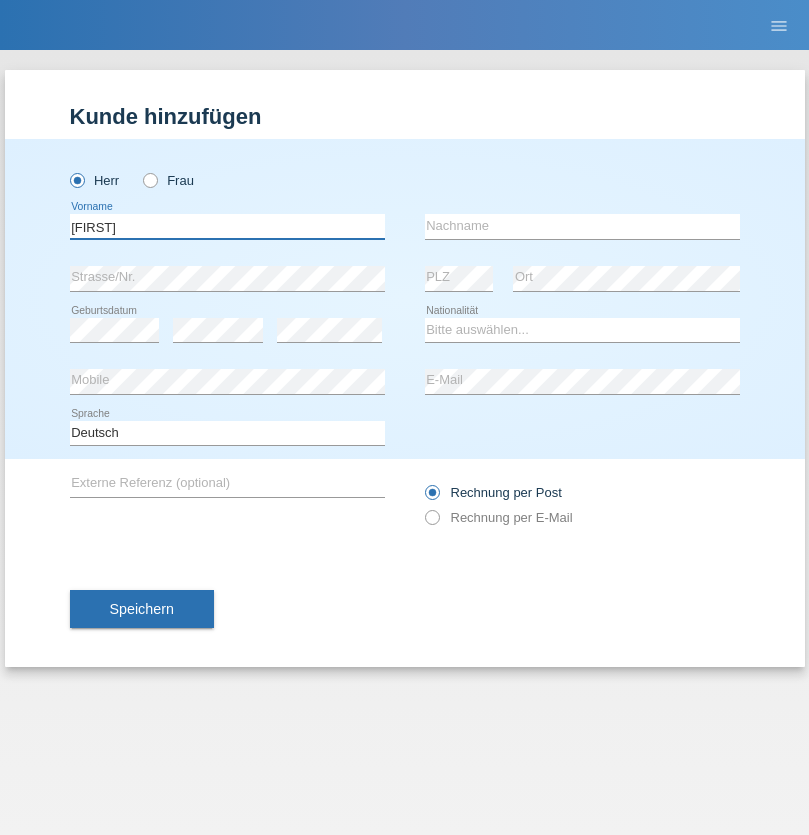 type on "[FIRST]" 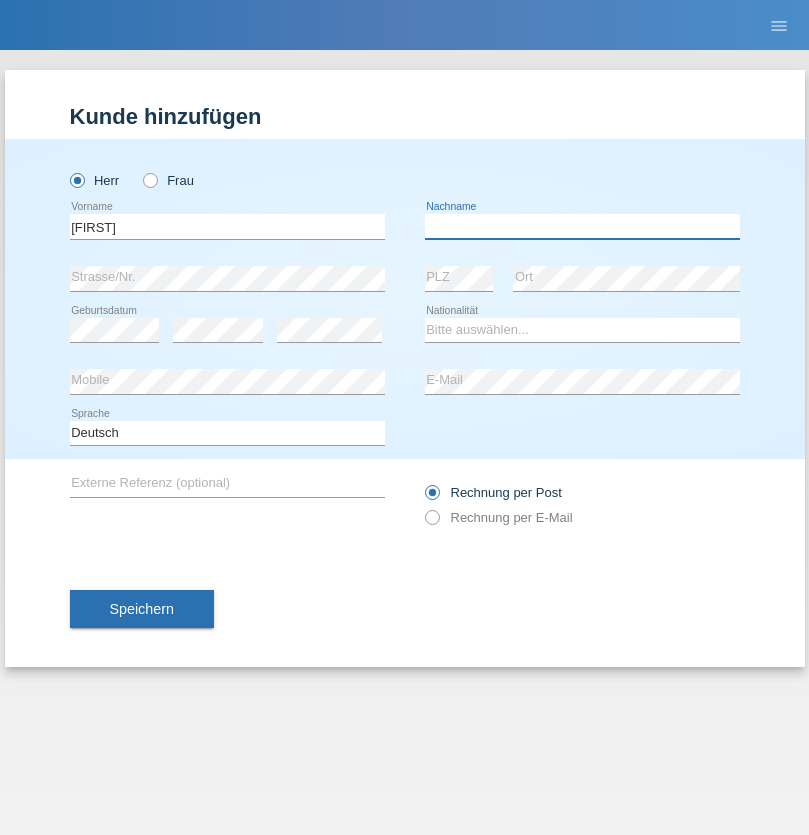 click at bounding box center (582, 226) 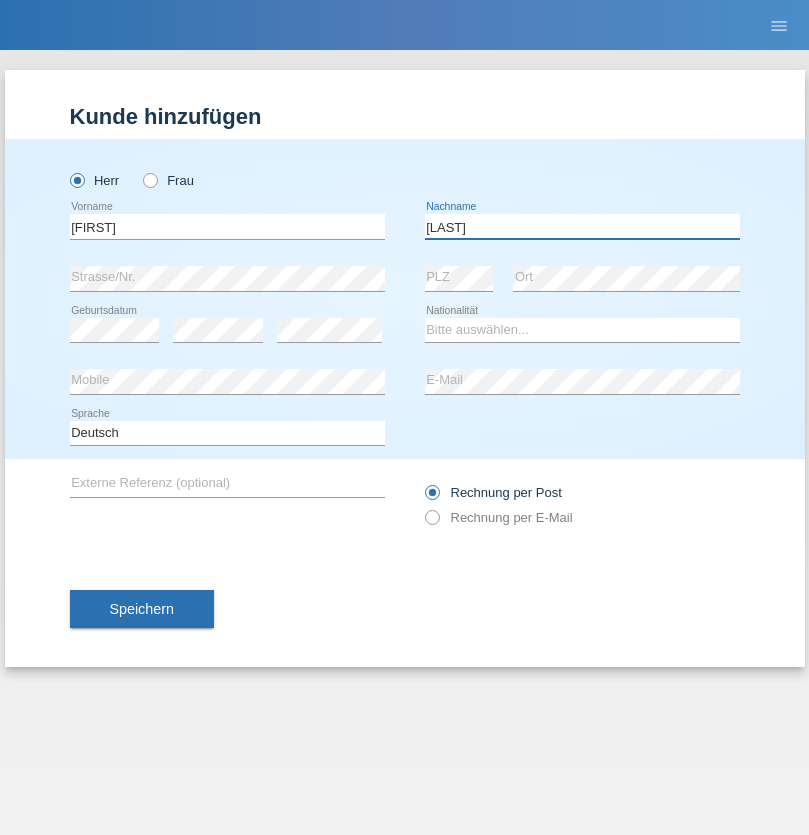 type on "[LAST]" 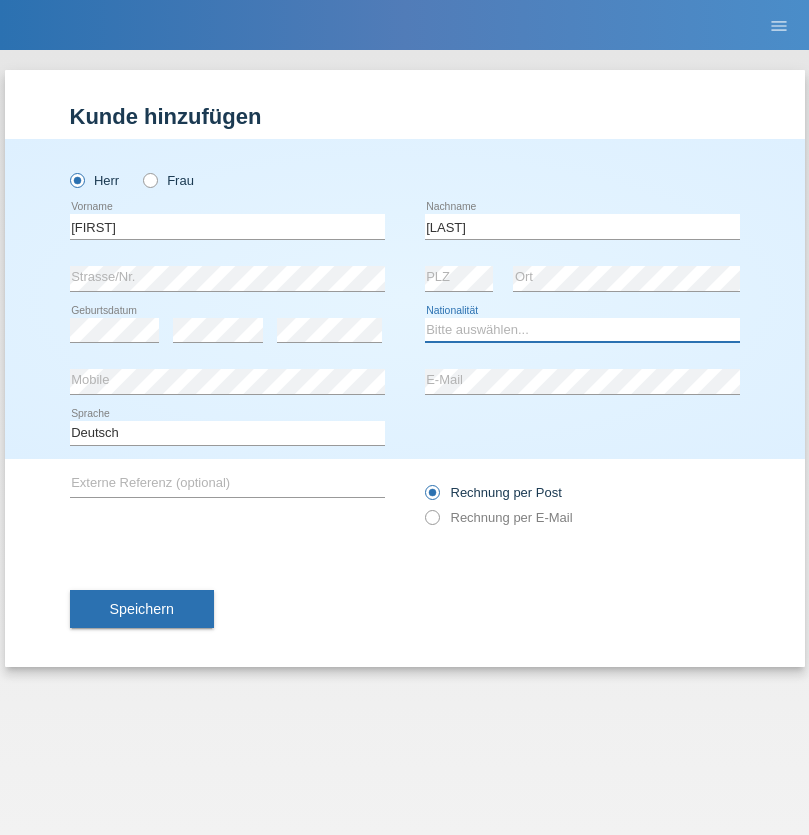 select on "CH" 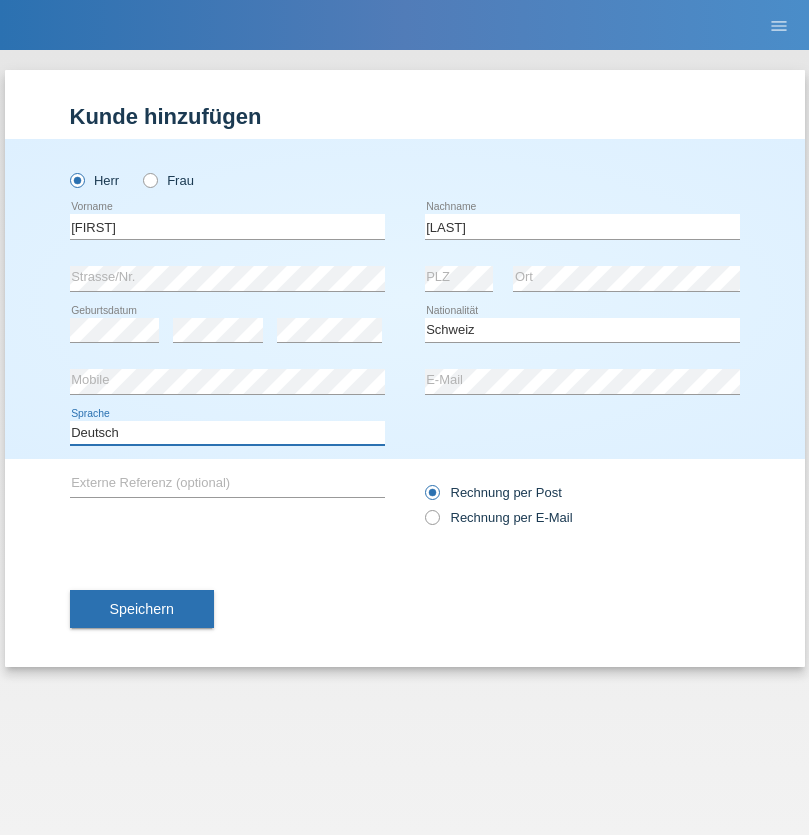 select on "en" 